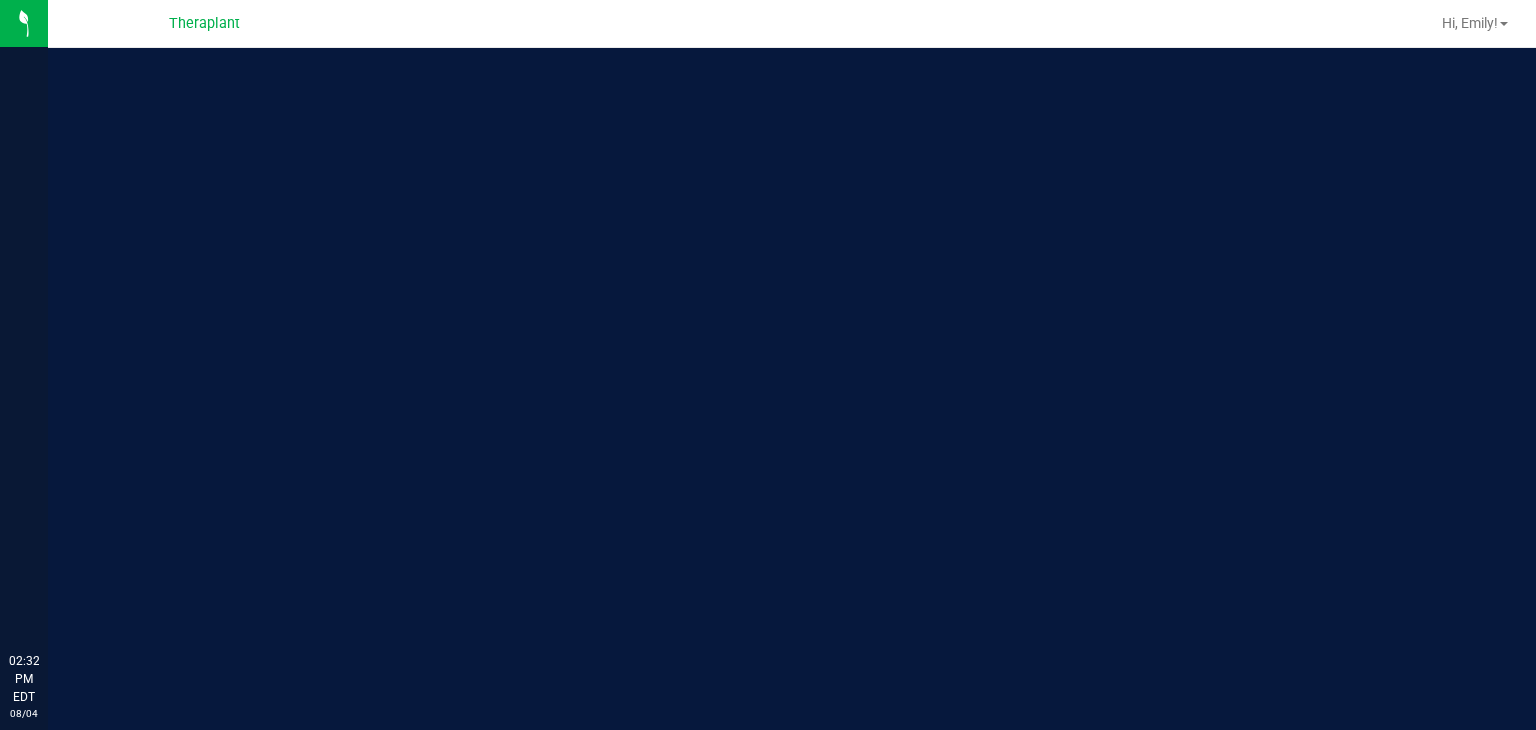 scroll, scrollTop: 0, scrollLeft: 0, axis: both 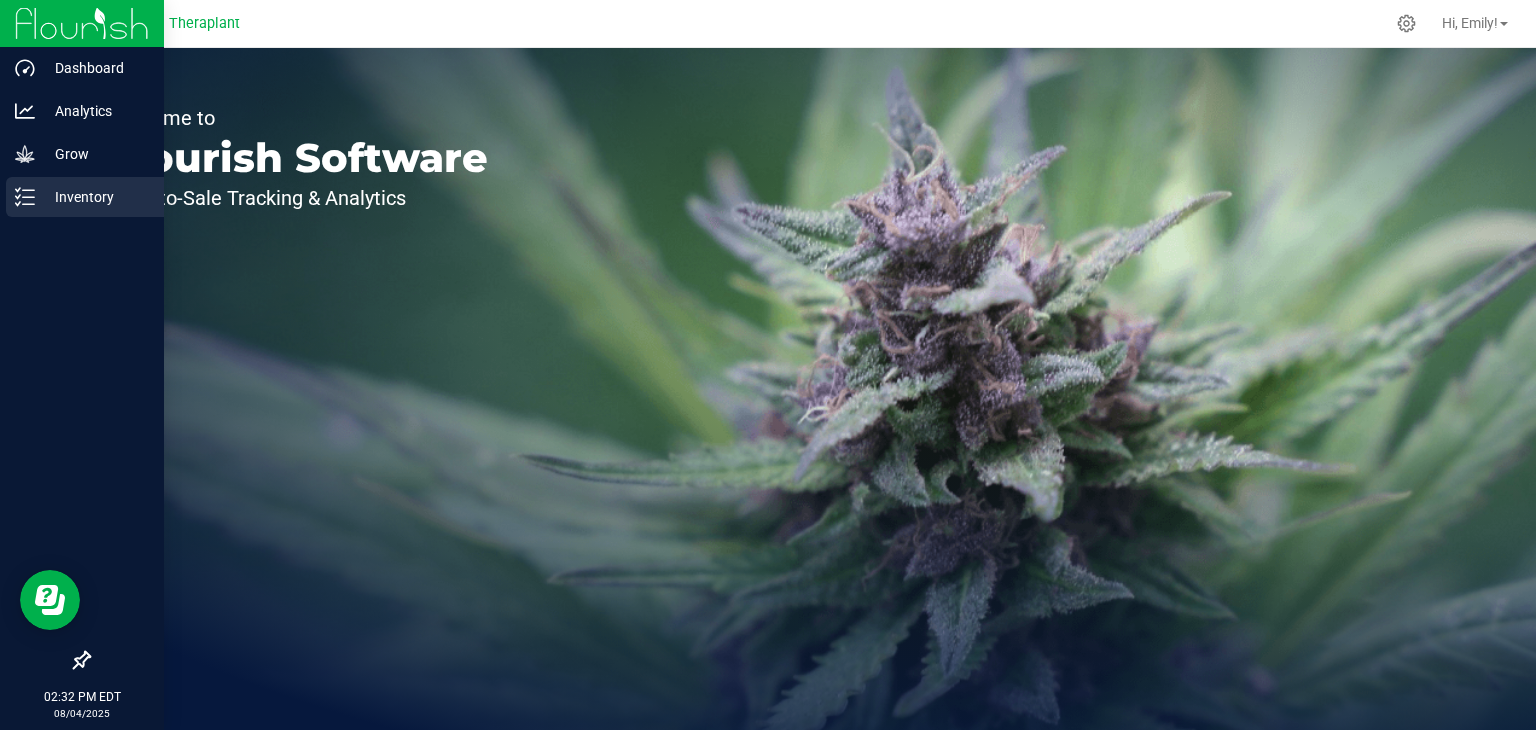 click on "Inventory" at bounding box center [95, 197] 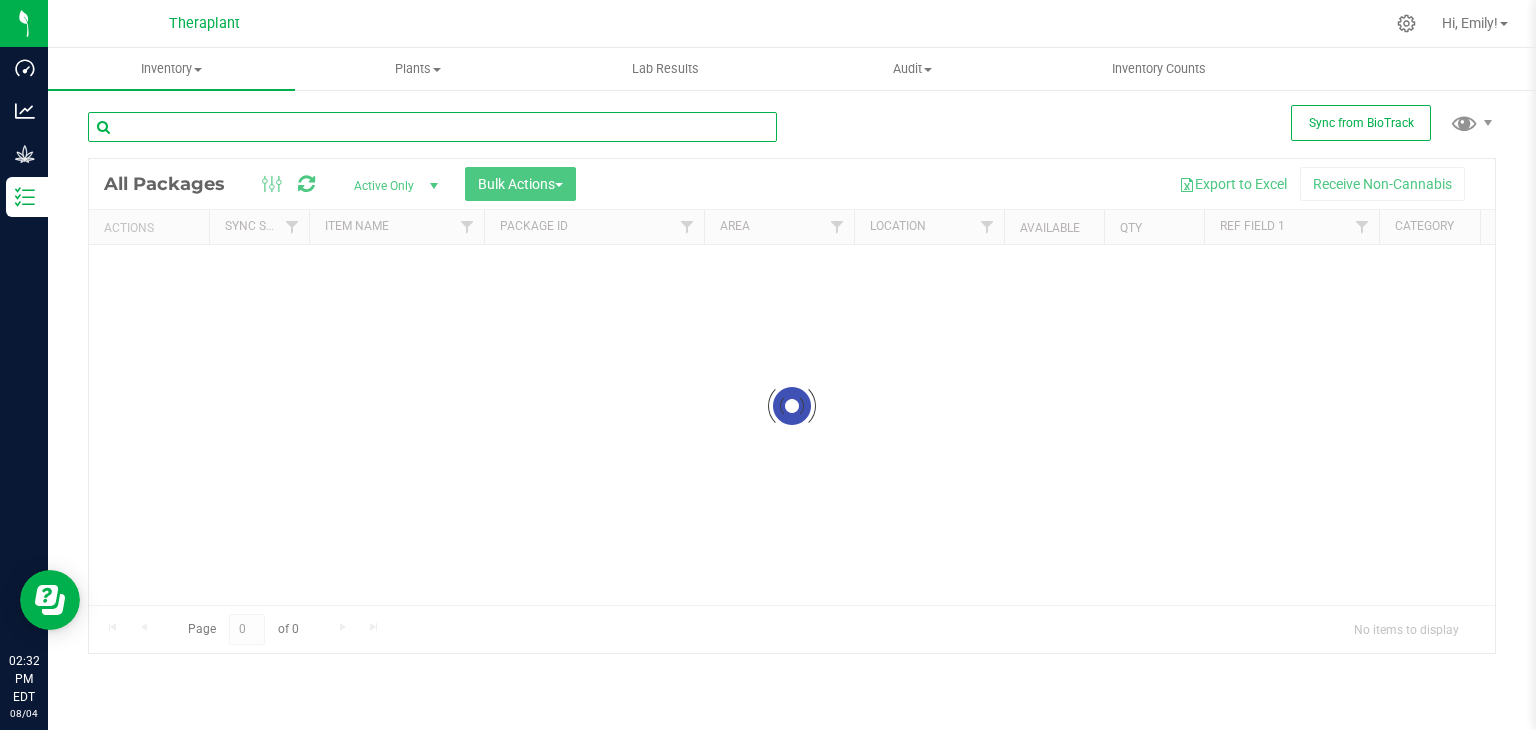 click at bounding box center (432, 127) 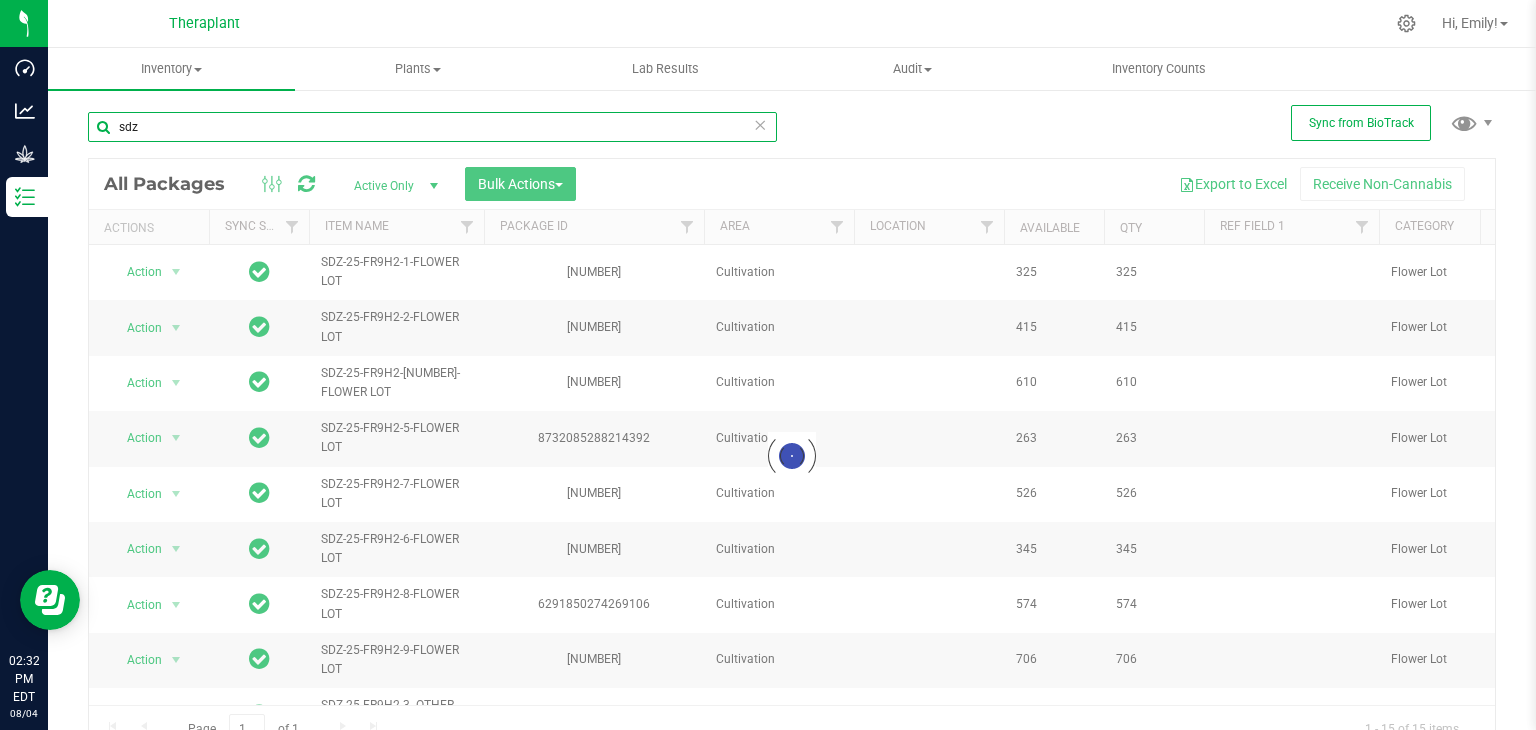 type on "sdz" 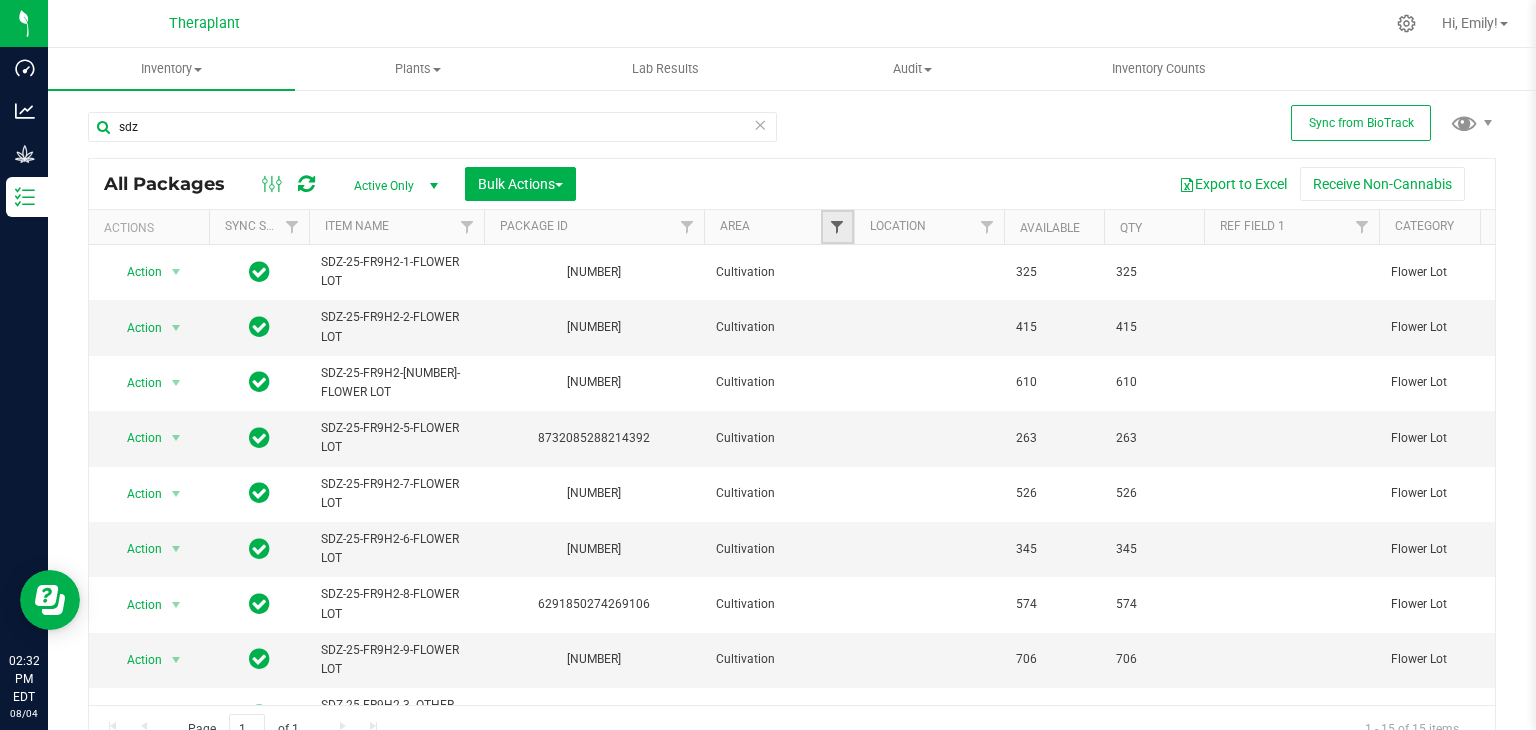click at bounding box center (837, 227) 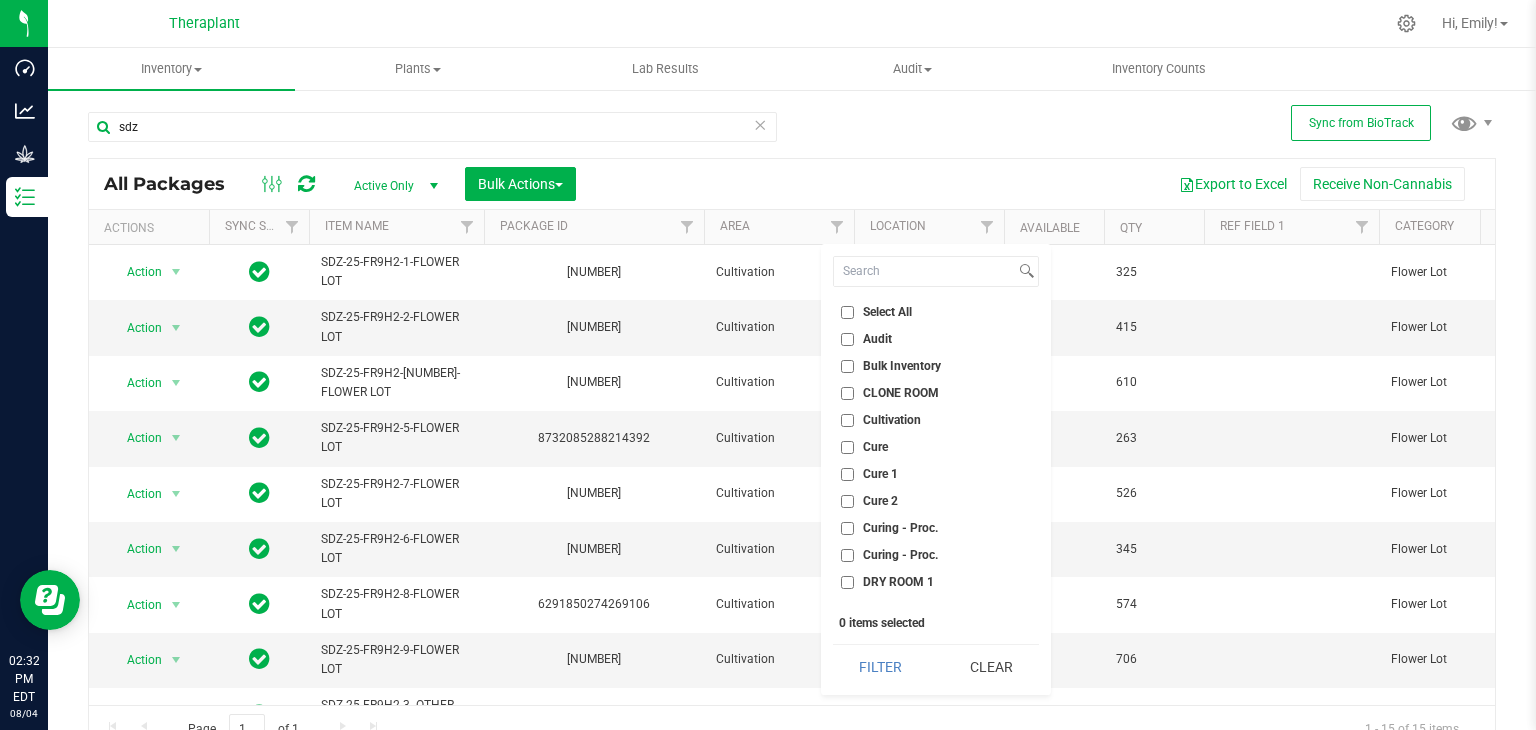 click on "CLONE ROOM" at bounding box center (847, 393) 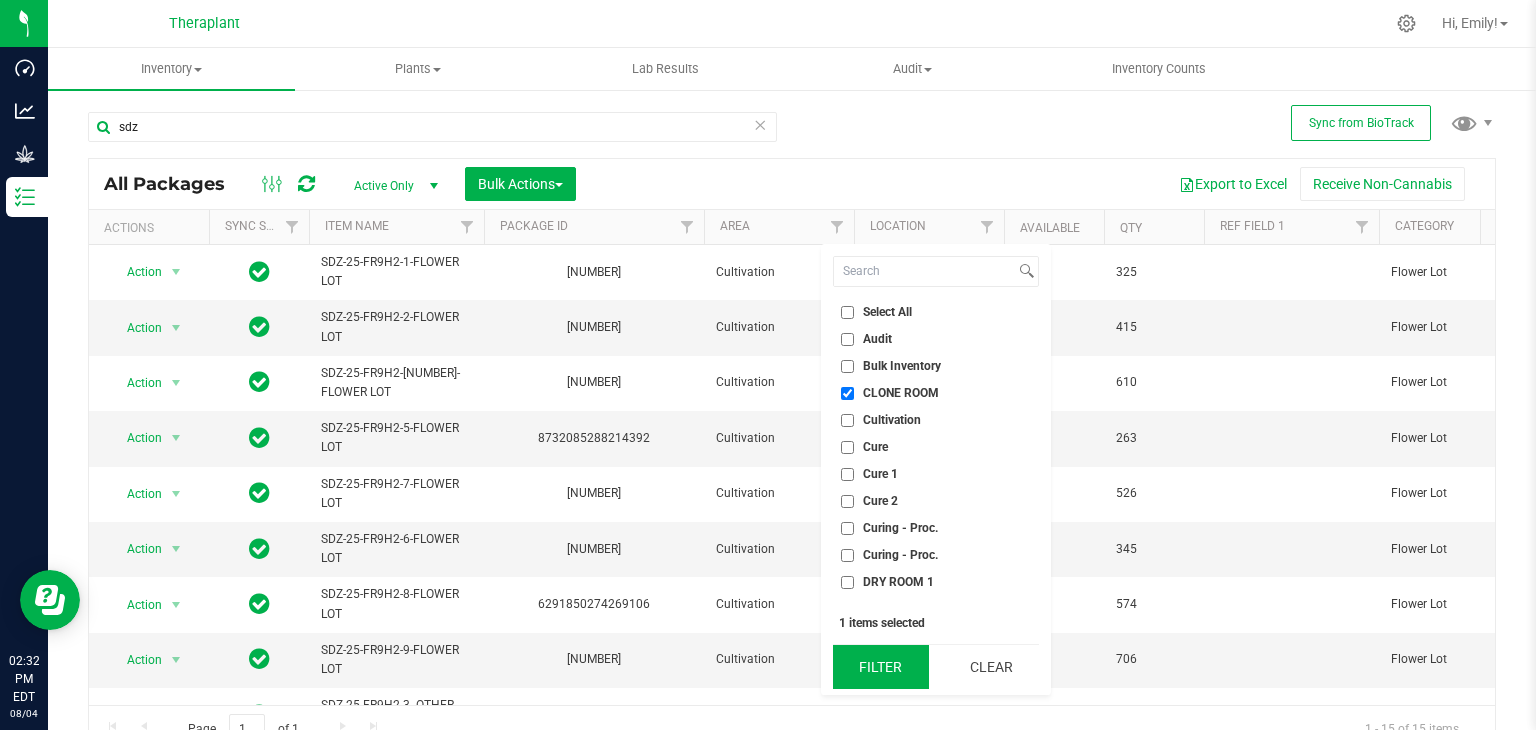 click on "Filter" at bounding box center (881, 667) 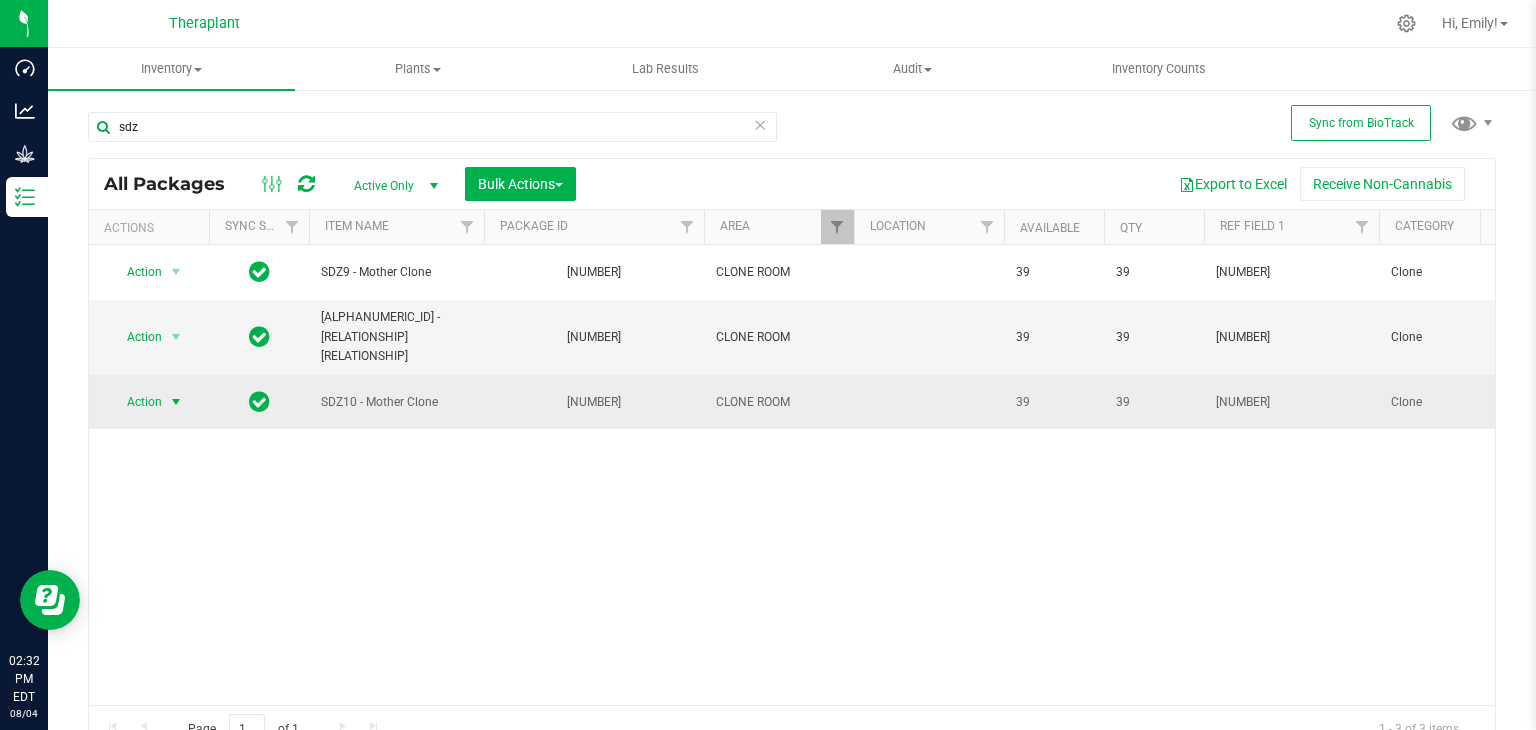 click at bounding box center (176, 402) 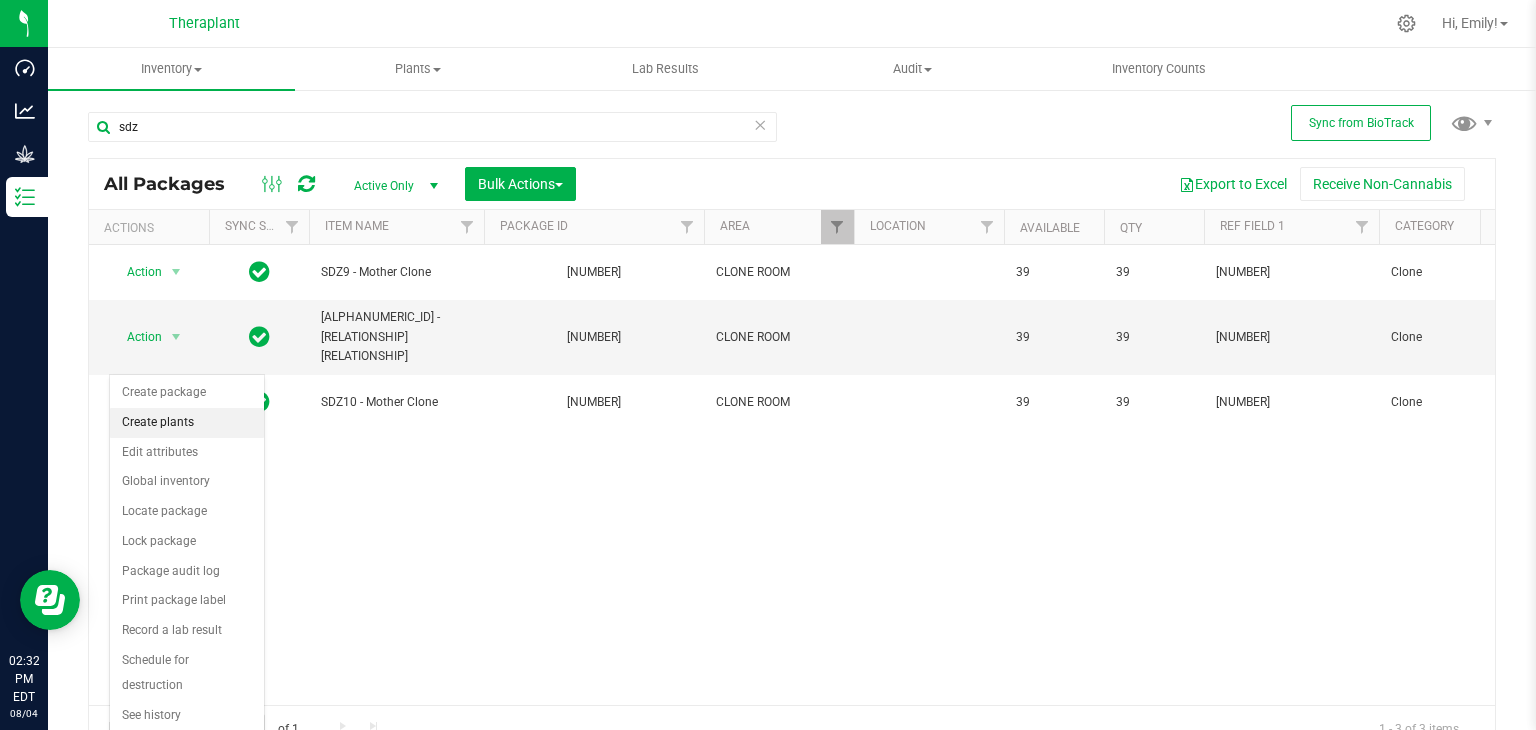 click on "Create plants" at bounding box center [187, 423] 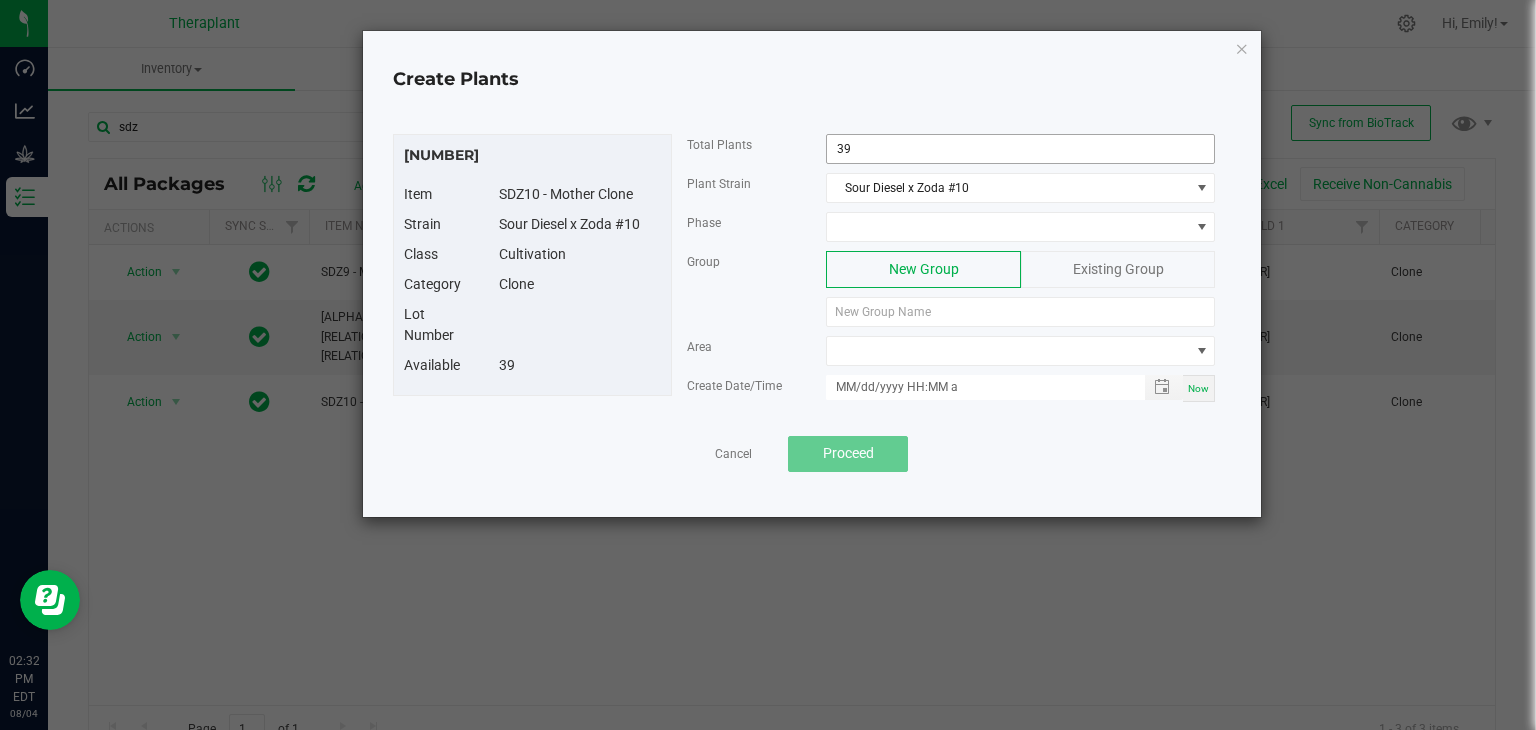 click on "39" at bounding box center [1020, 149] 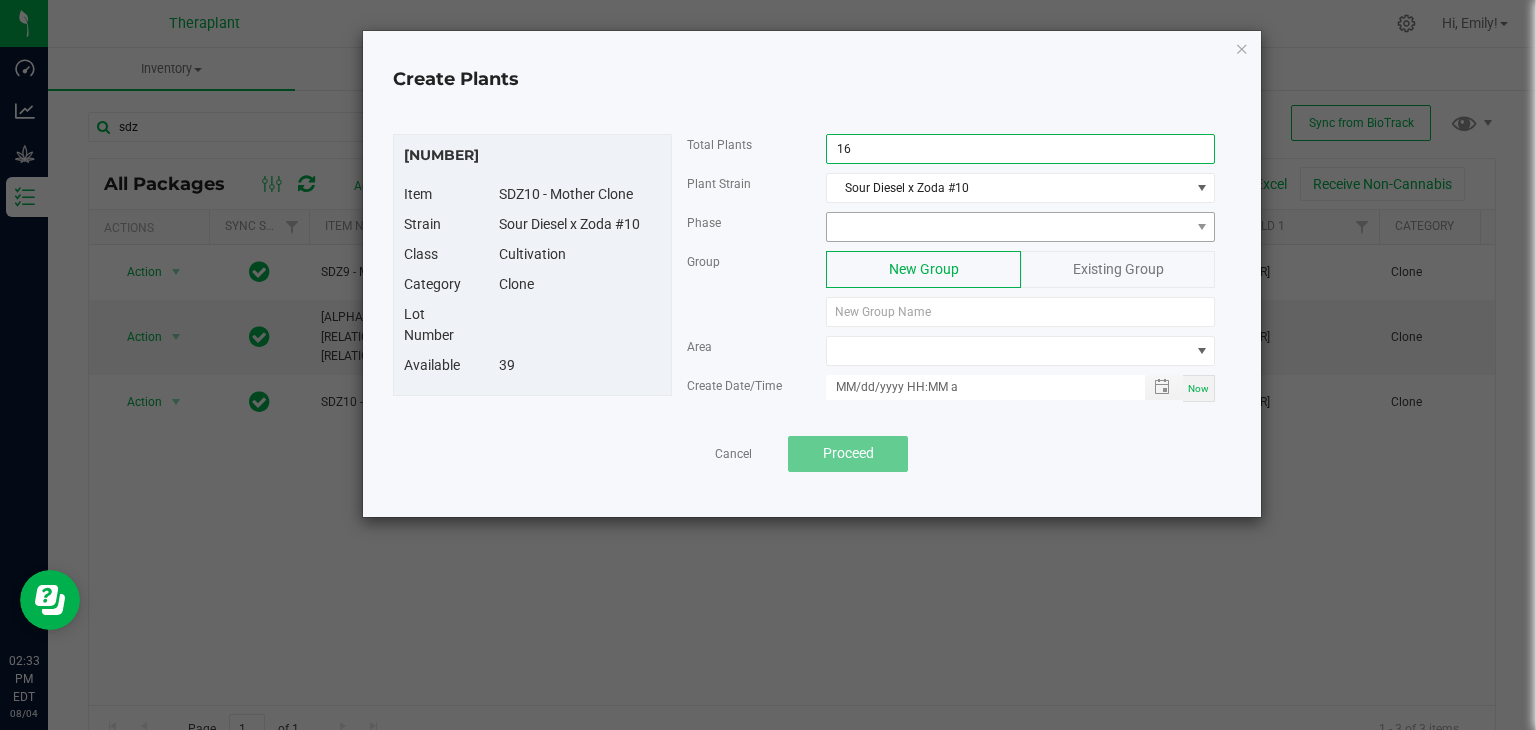 type on "16" 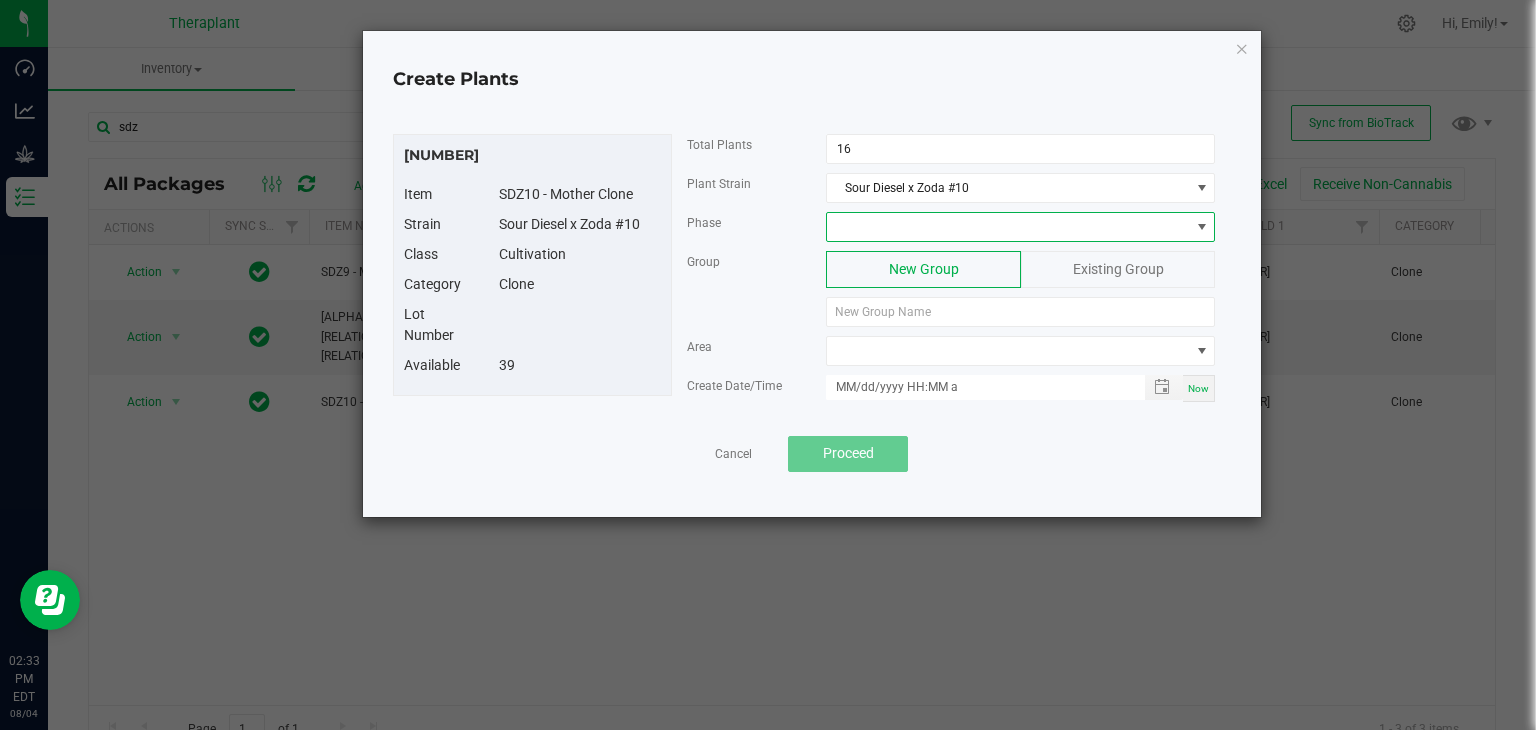 click at bounding box center [1008, 227] 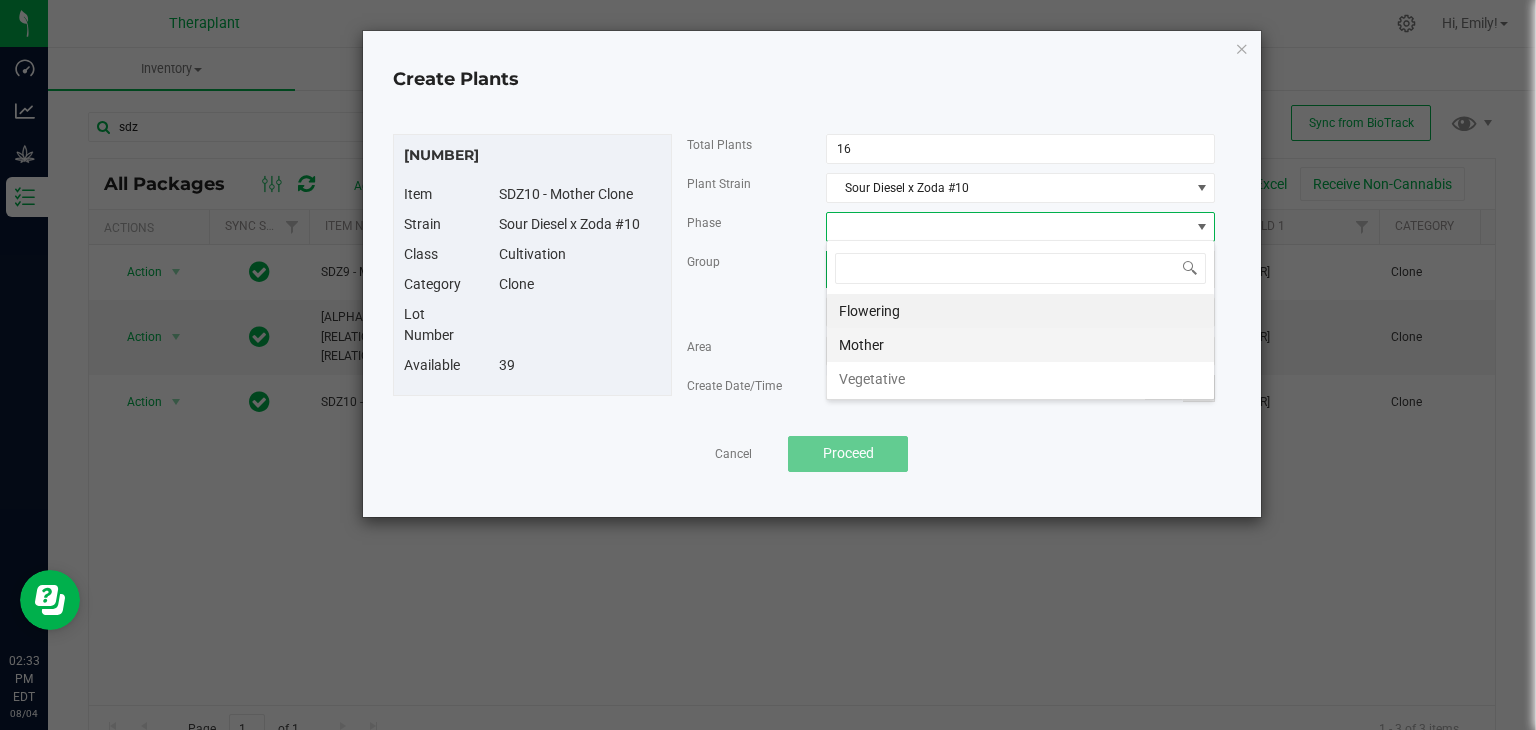 scroll, scrollTop: 99970, scrollLeft: 99611, axis: both 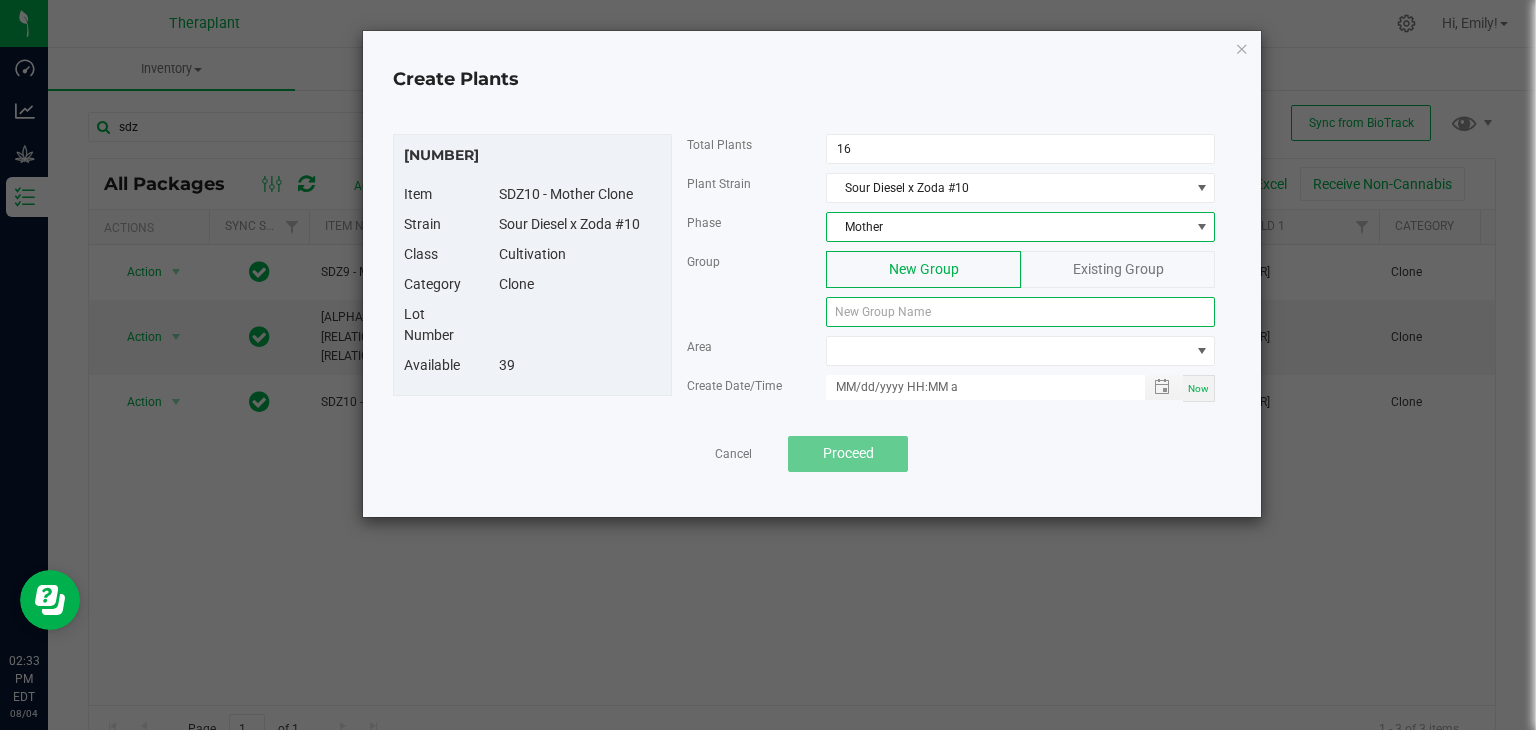 click 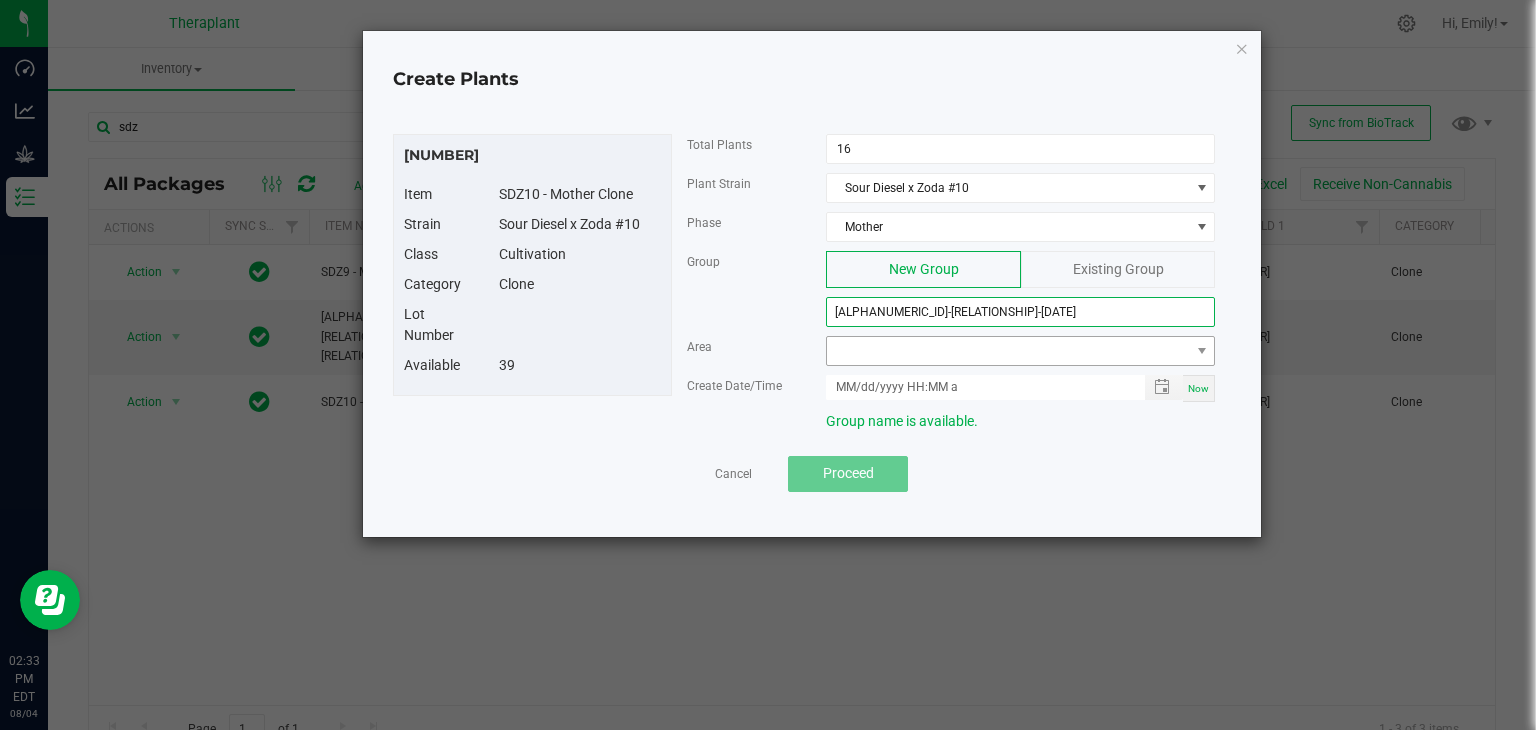 type on "[ALPHANUMERIC_ID]-[RELATIONSHIP]-[DATE]" 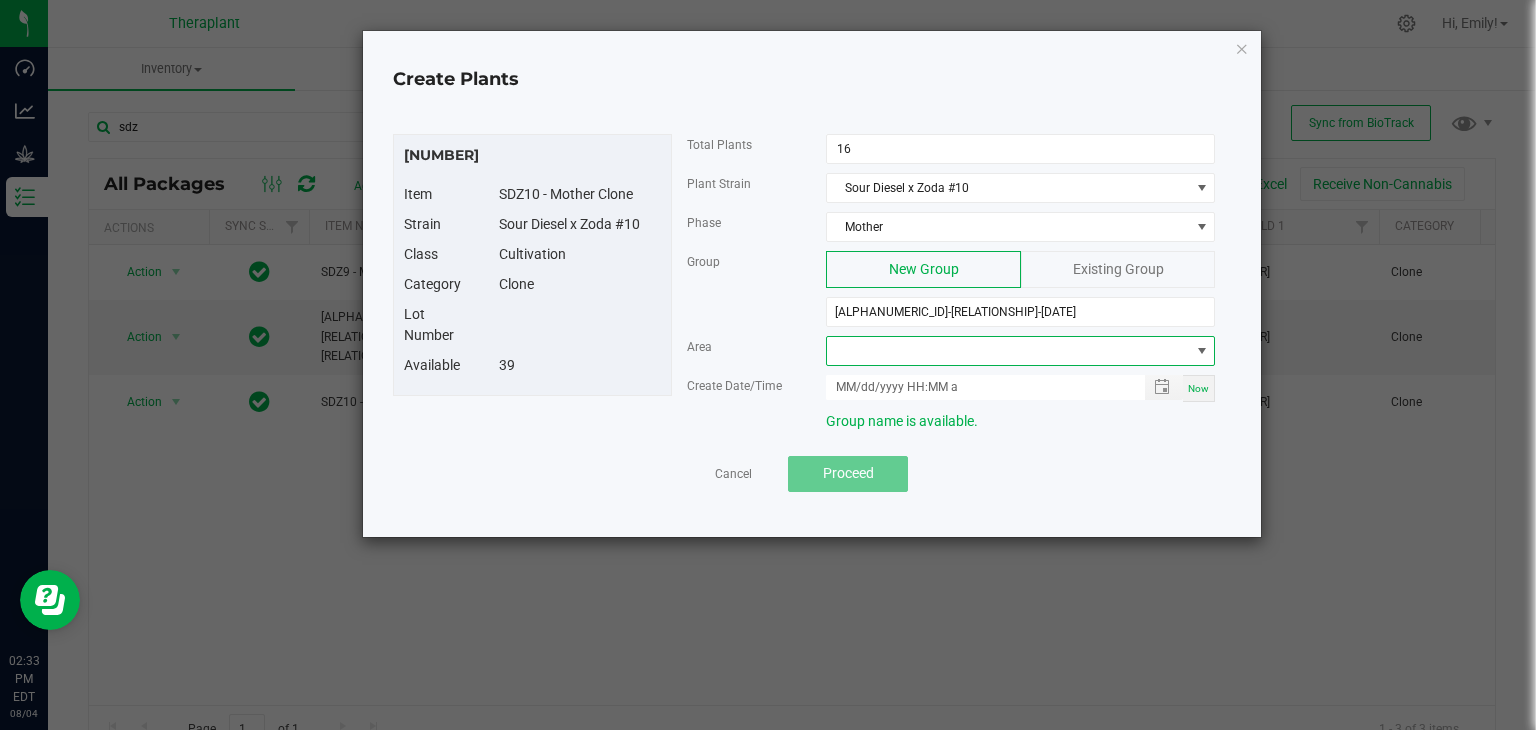 click at bounding box center [1008, 351] 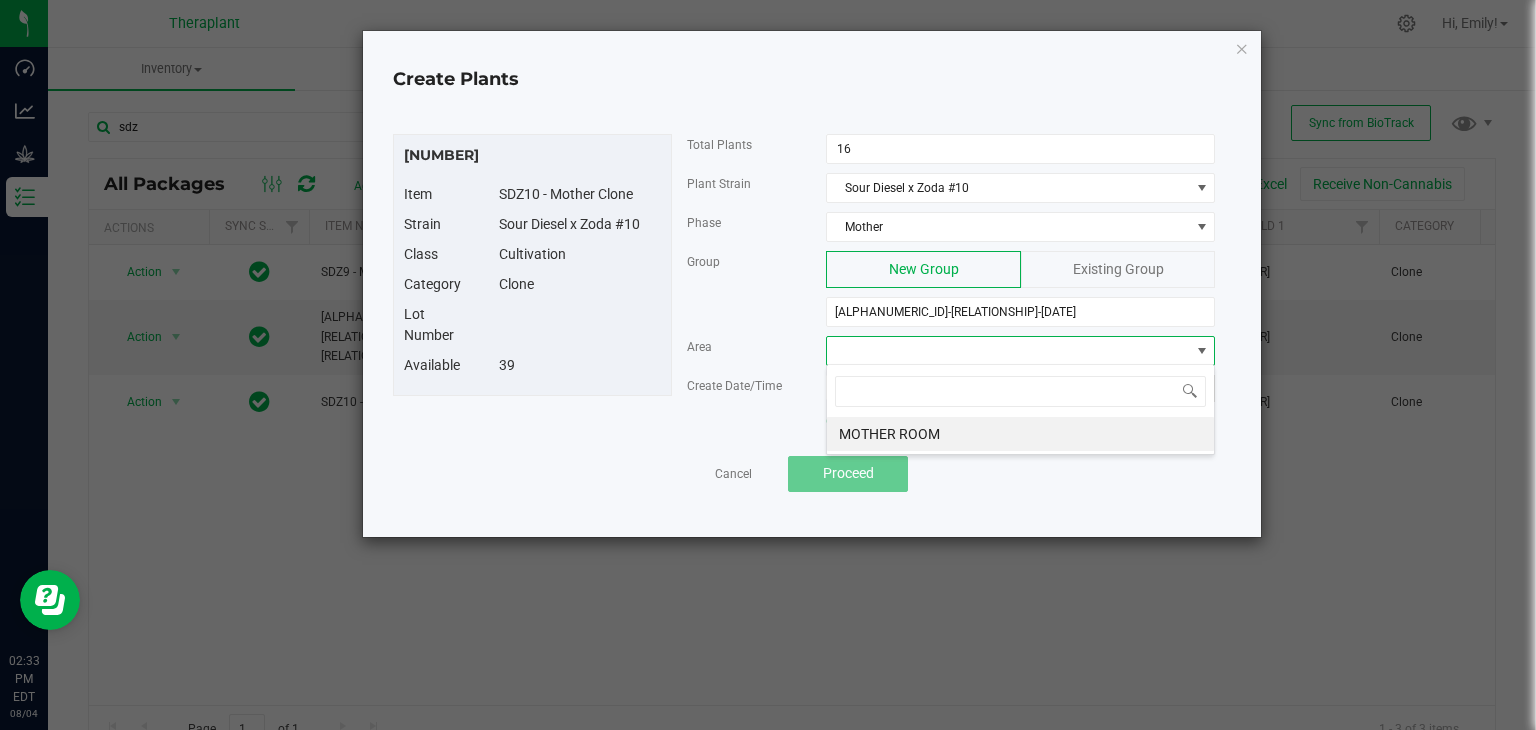 scroll, scrollTop: 99970, scrollLeft: 99611, axis: both 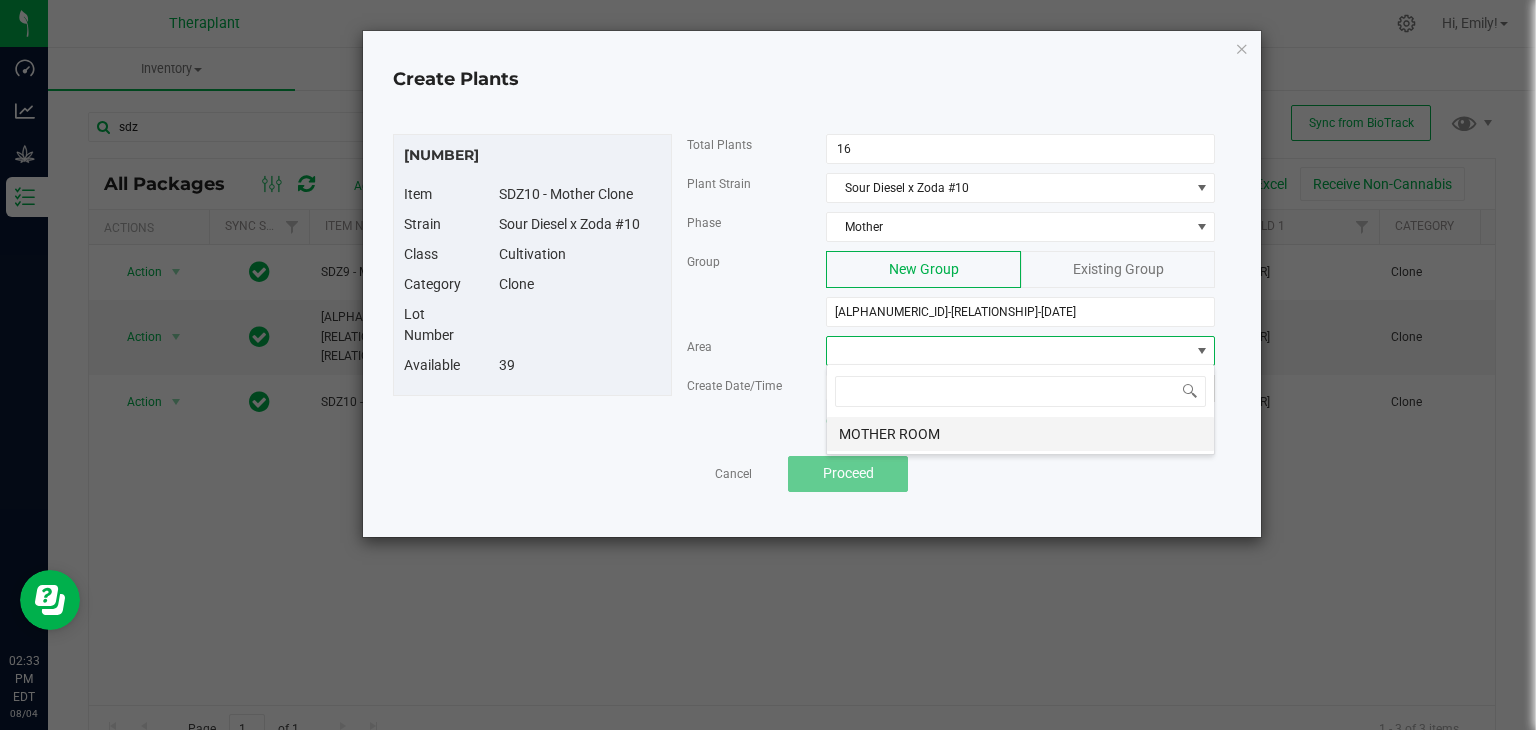 click on "MOTHER ROOM" at bounding box center [1020, 434] 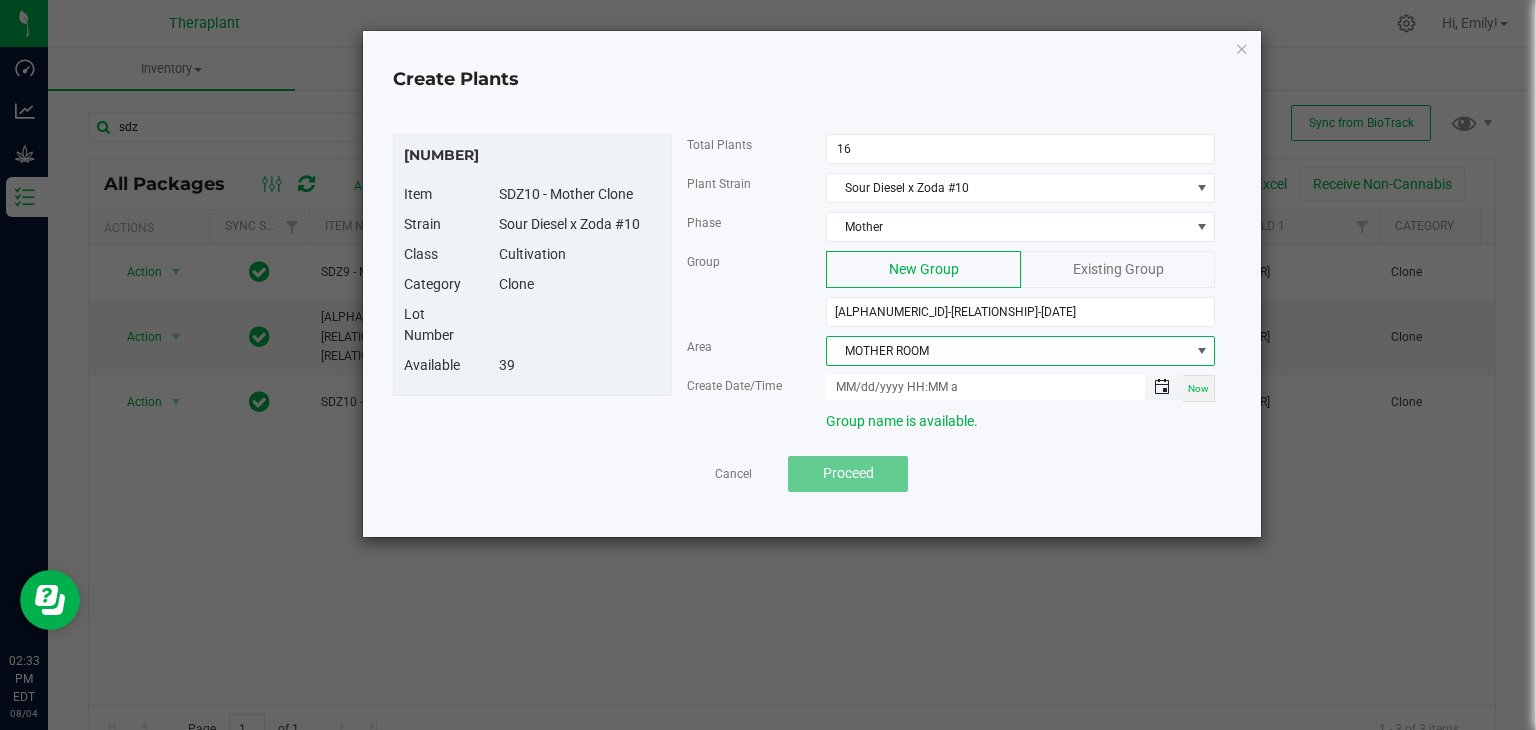 click at bounding box center (1162, 387) 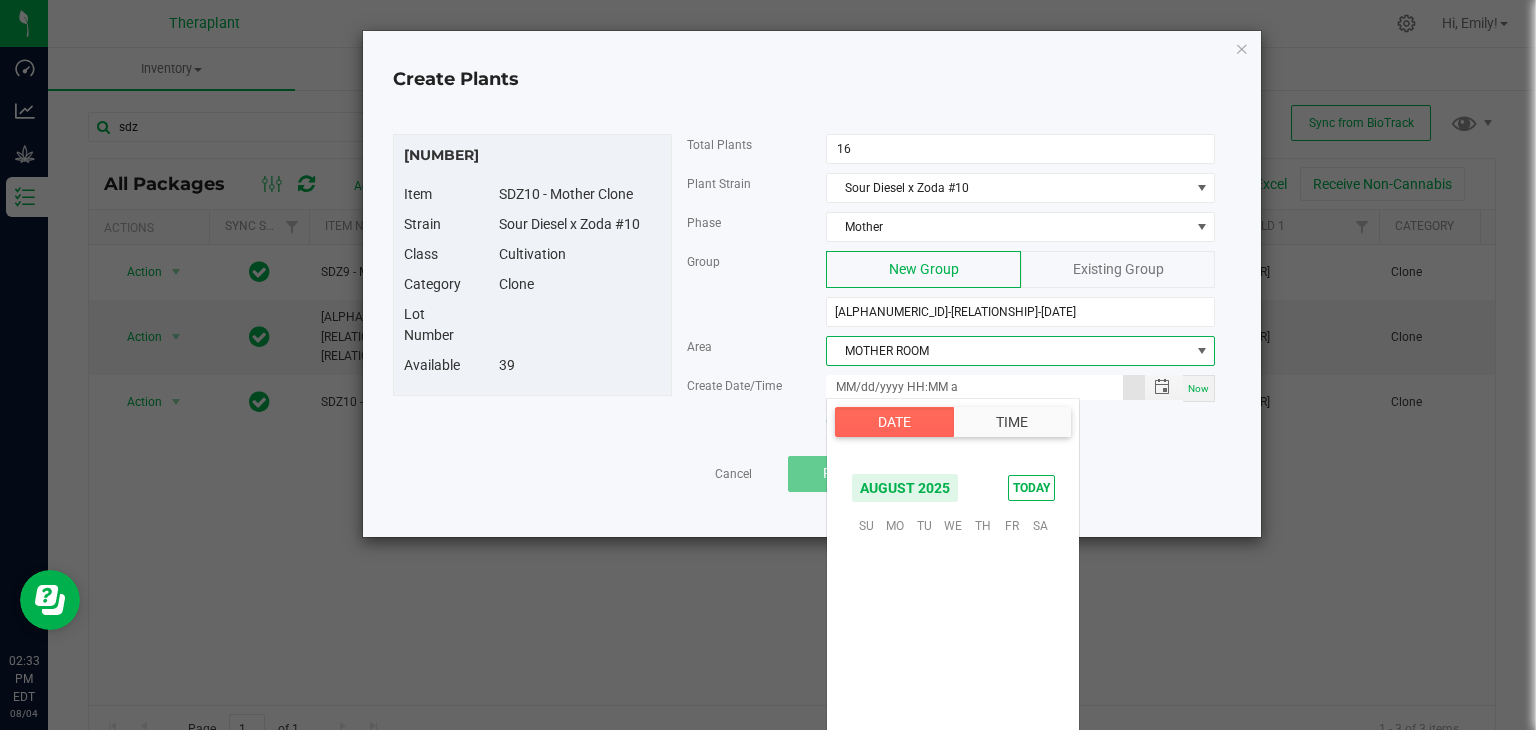scroll, scrollTop: 324156, scrollLeft: 0, axis: vertical 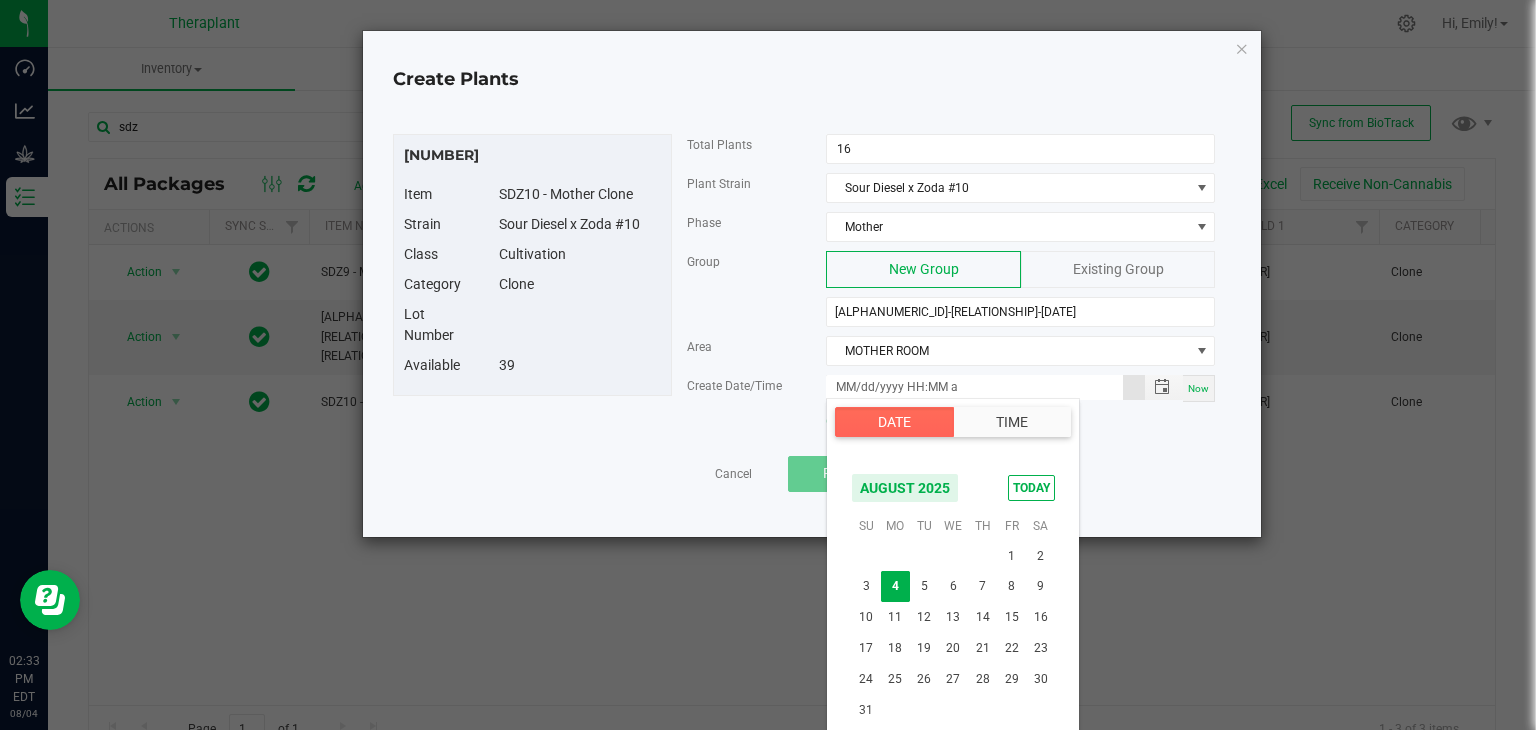click on "Now" at bounding box center [1198, 388] 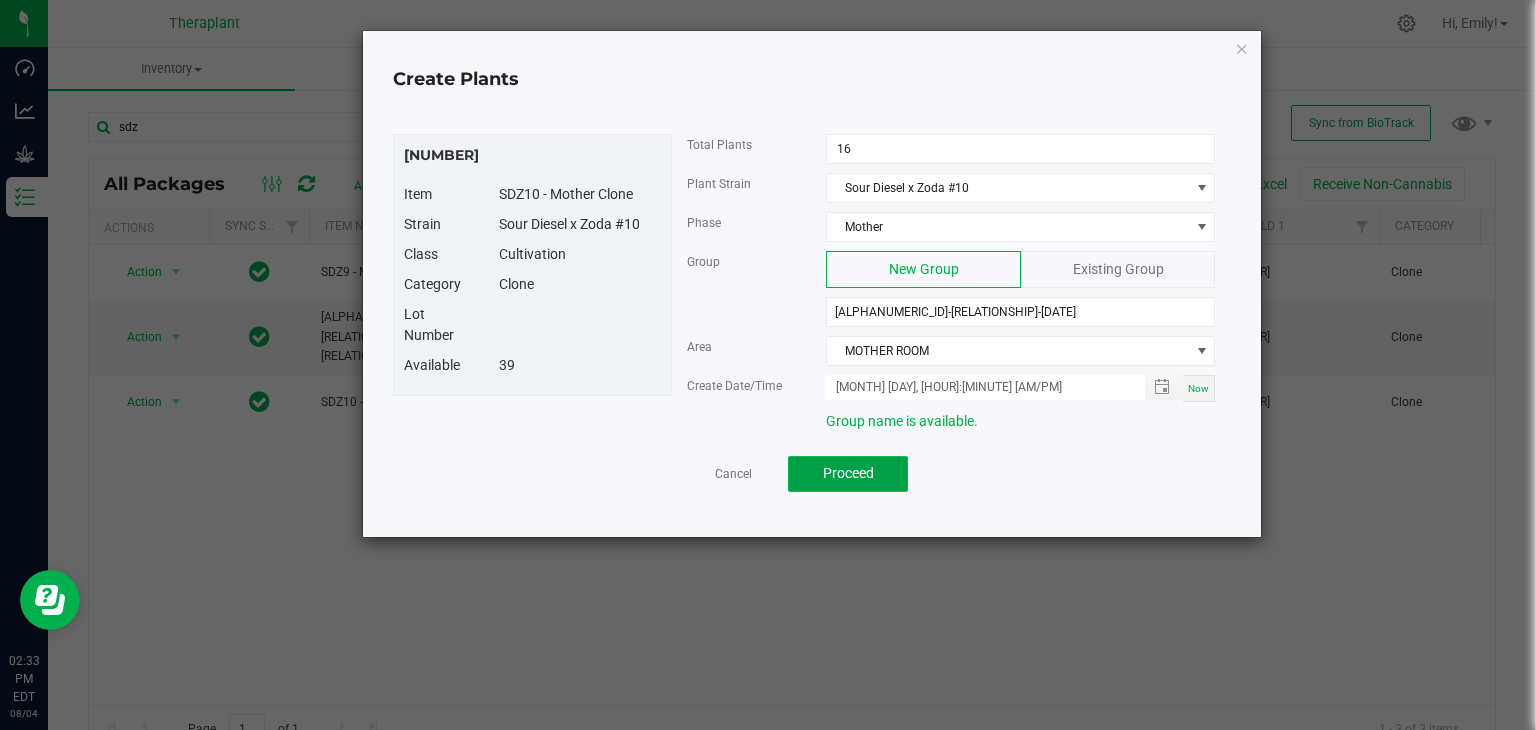 click on "Proceed" 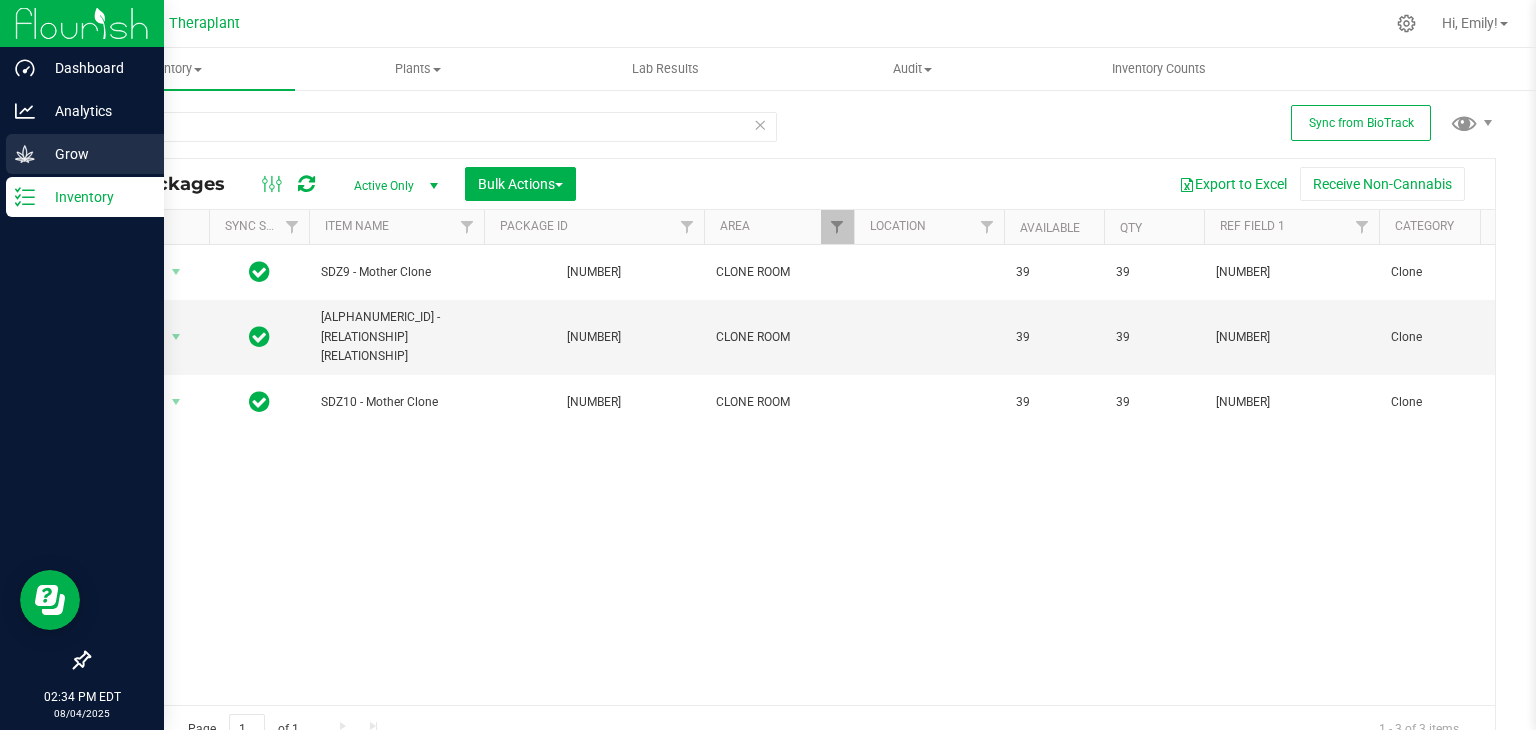 click on "Grow" at bounding box center (95, 154) 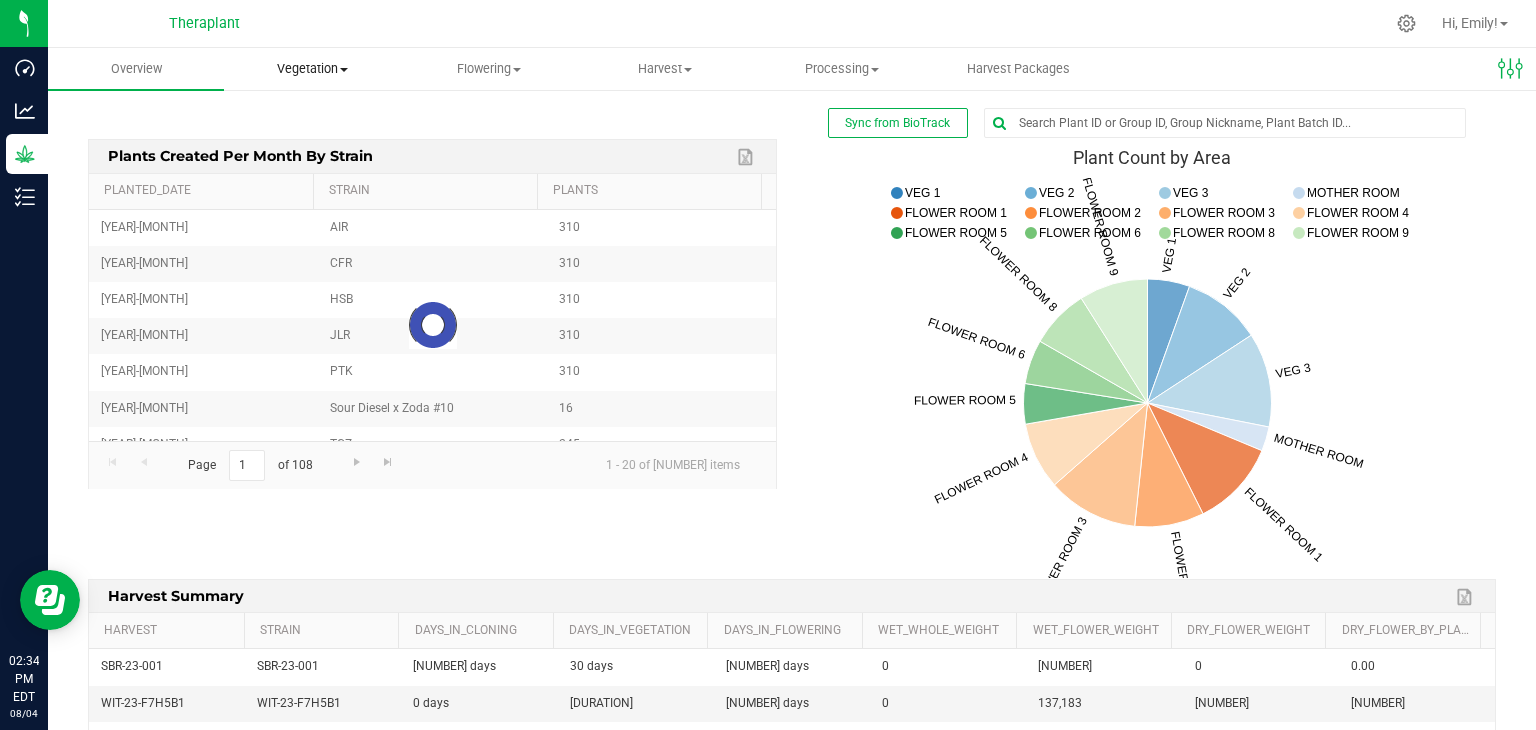 click on "Vegetation" at bounding box center [312, 69] 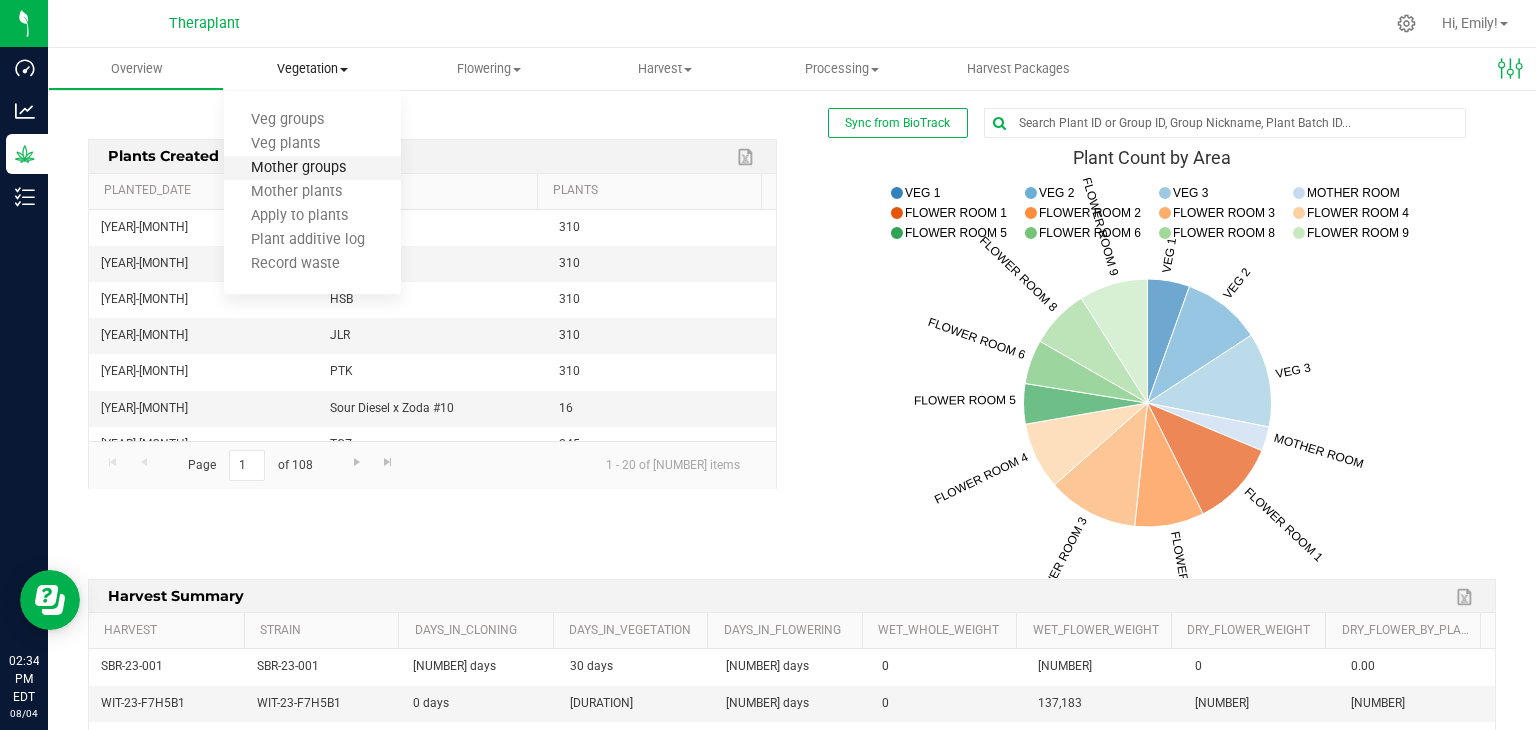 click on "Mother groups" at bounding box center (298, 168) 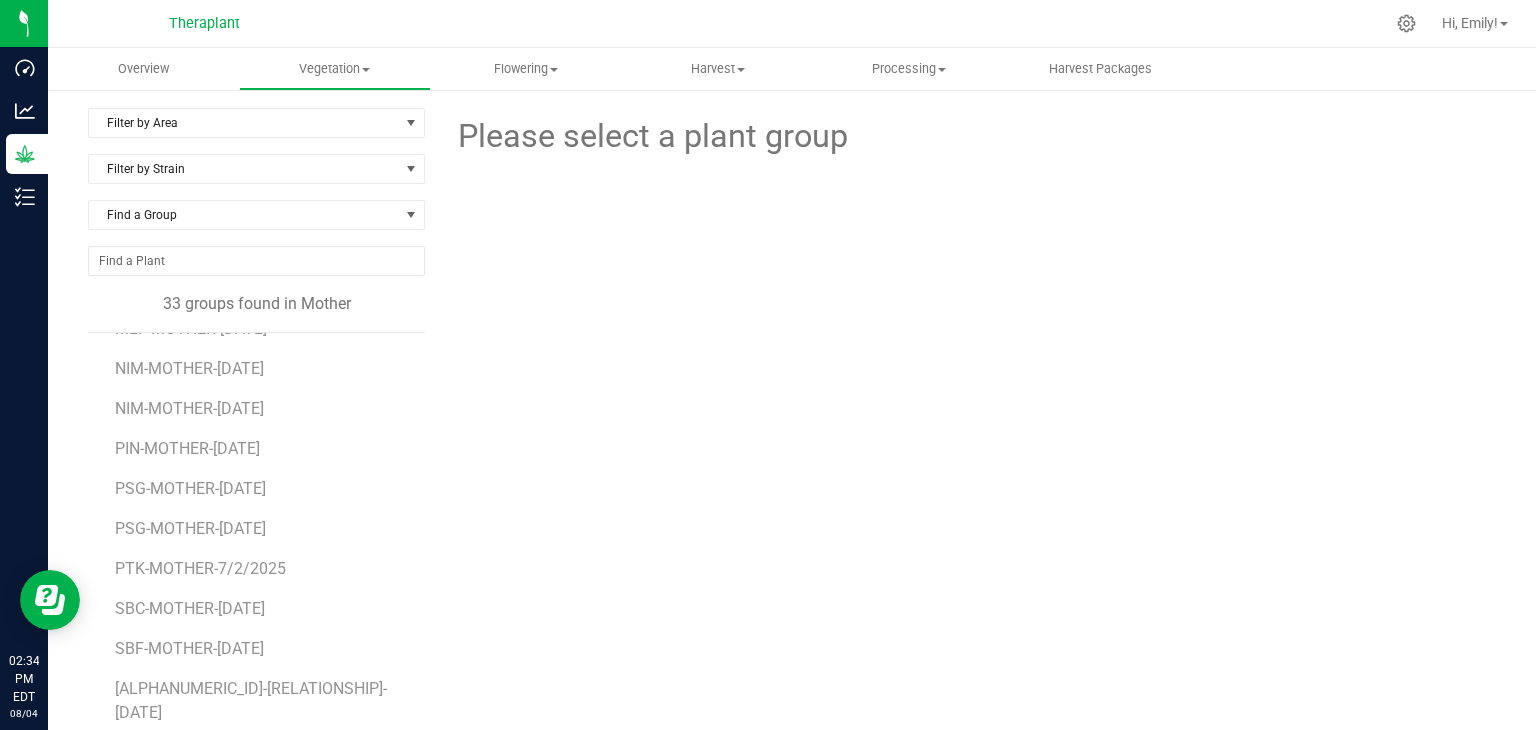 scroll, scrollTop: 836, scrollLeft: 0, axis: vertical 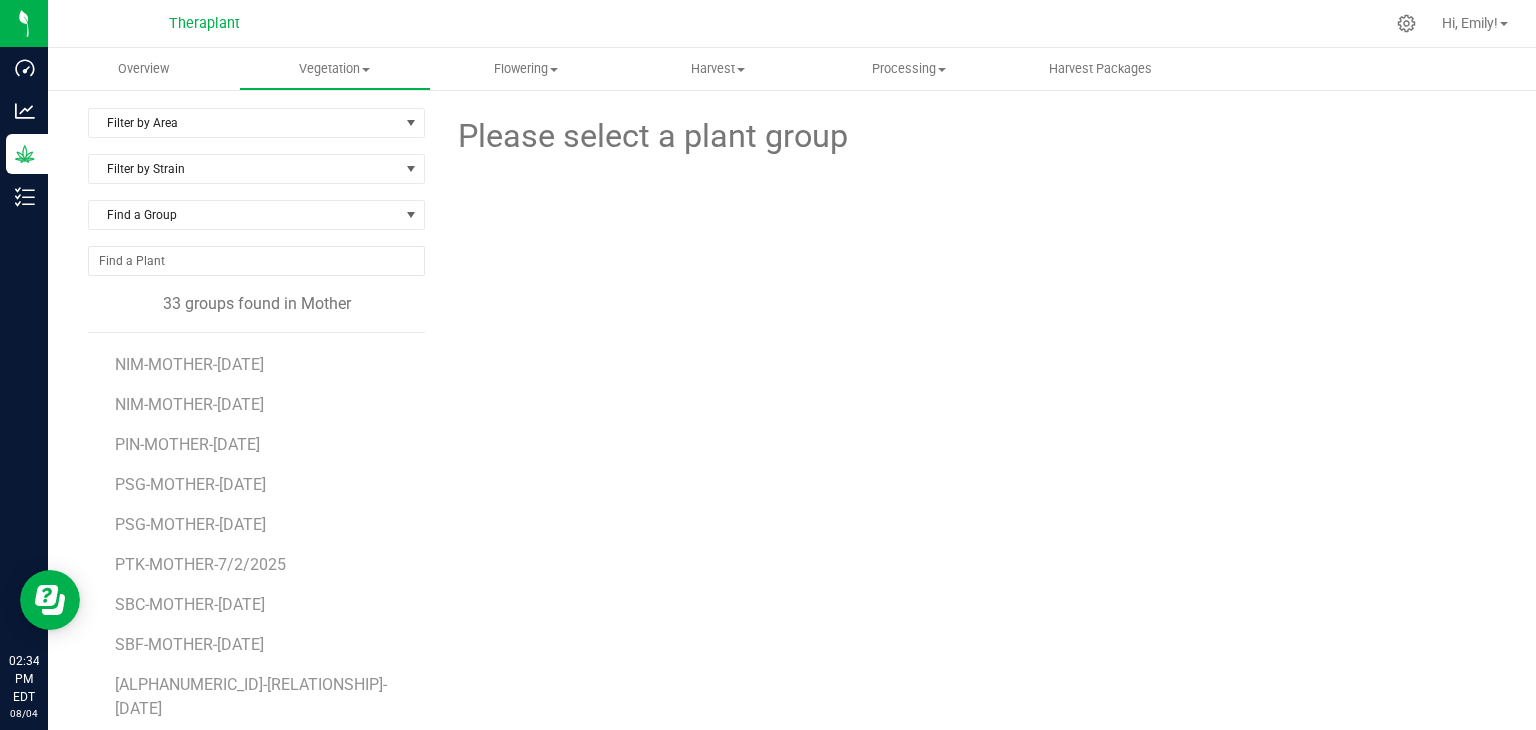 click on "[ALPHANUMERIC_ID]-[RELATIONSHIP]-[DATE]" at bounding box center [256, 760] 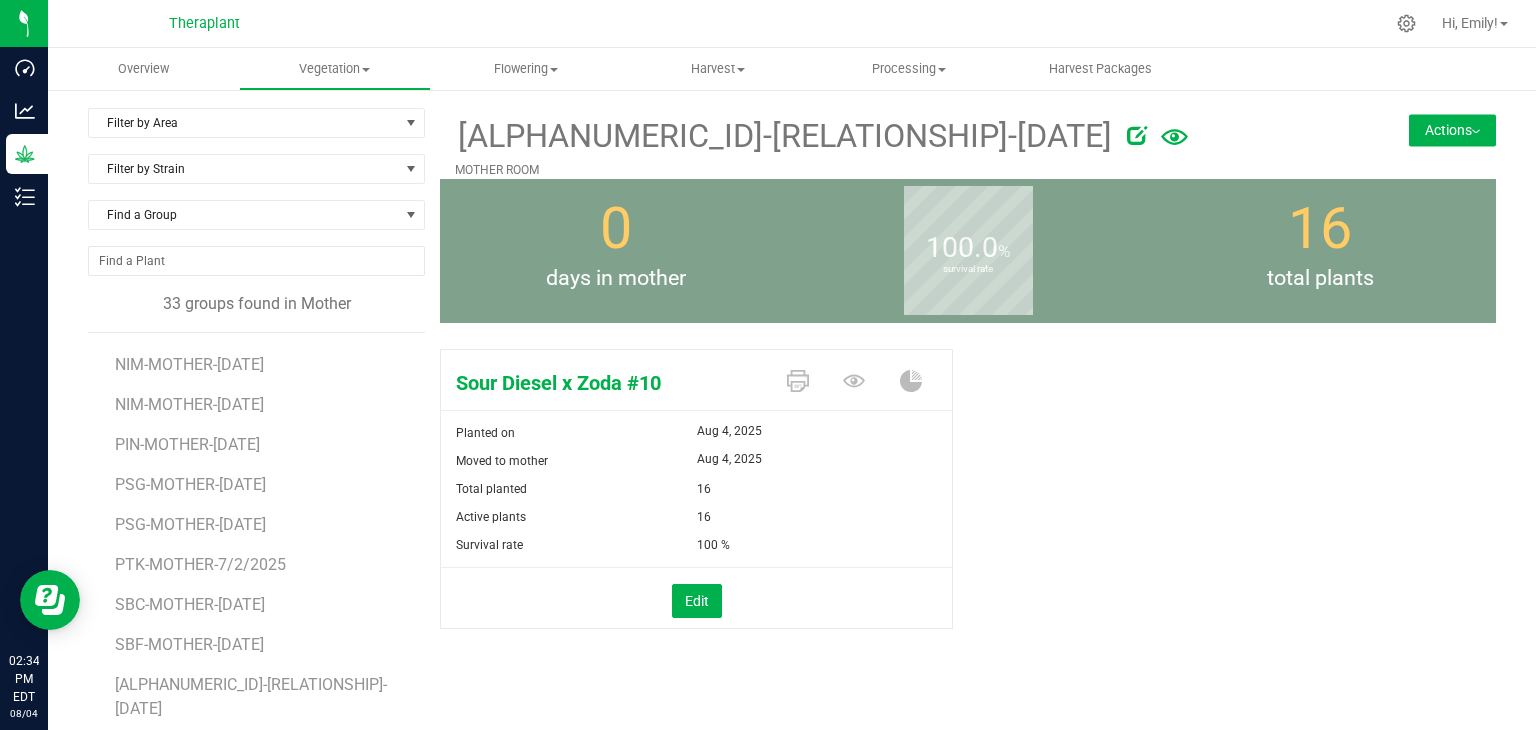 click on "Actions" at bounding box center [1452, 130] 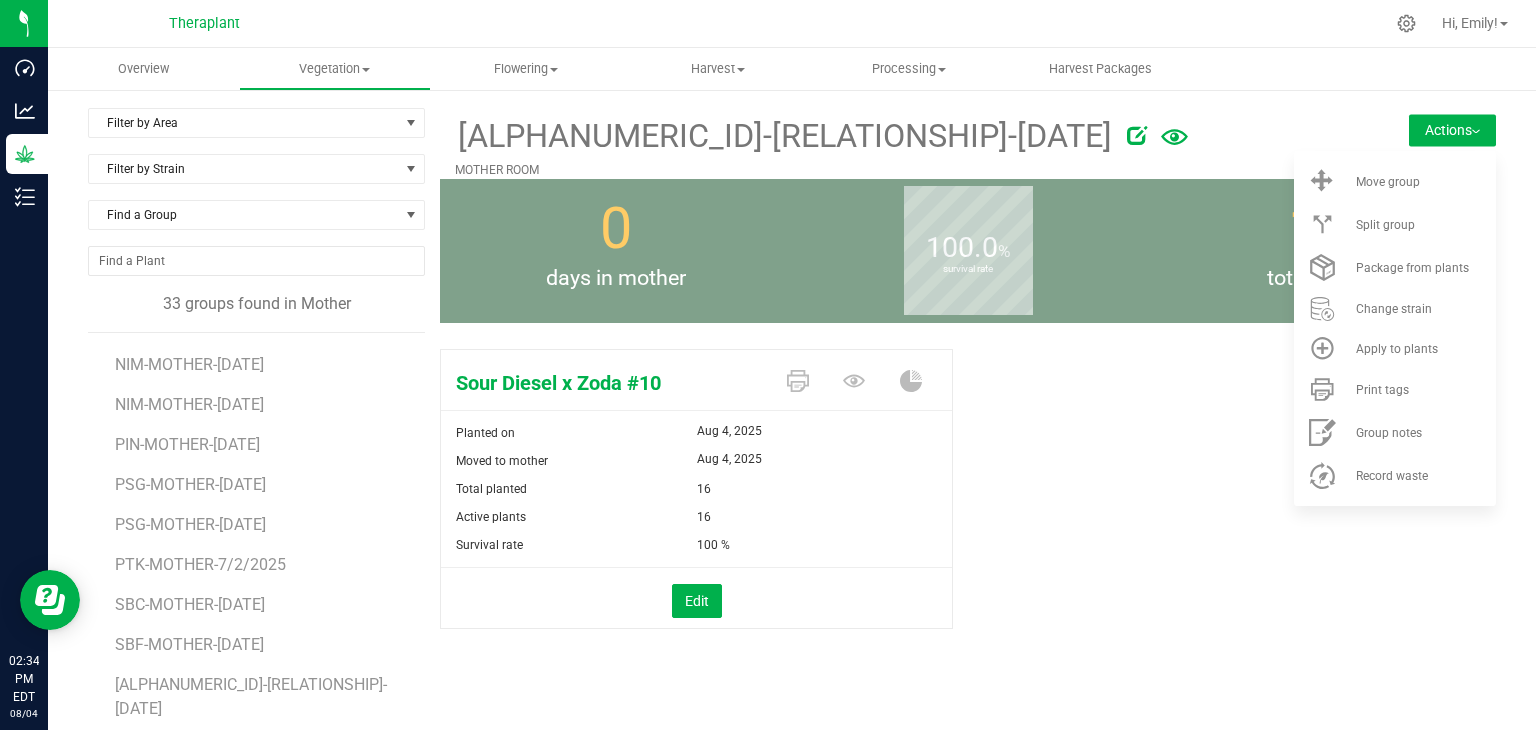 click on "Sour Diesel x Zoda #10
Planted on
[MONTH] [DAY], [YEAR]
Moved to mother
[MONTH] [DAY], [YEAR]
Total planted
[NUMBER]
Active plants
[NUMBER]" at bounding box center [968, 510] 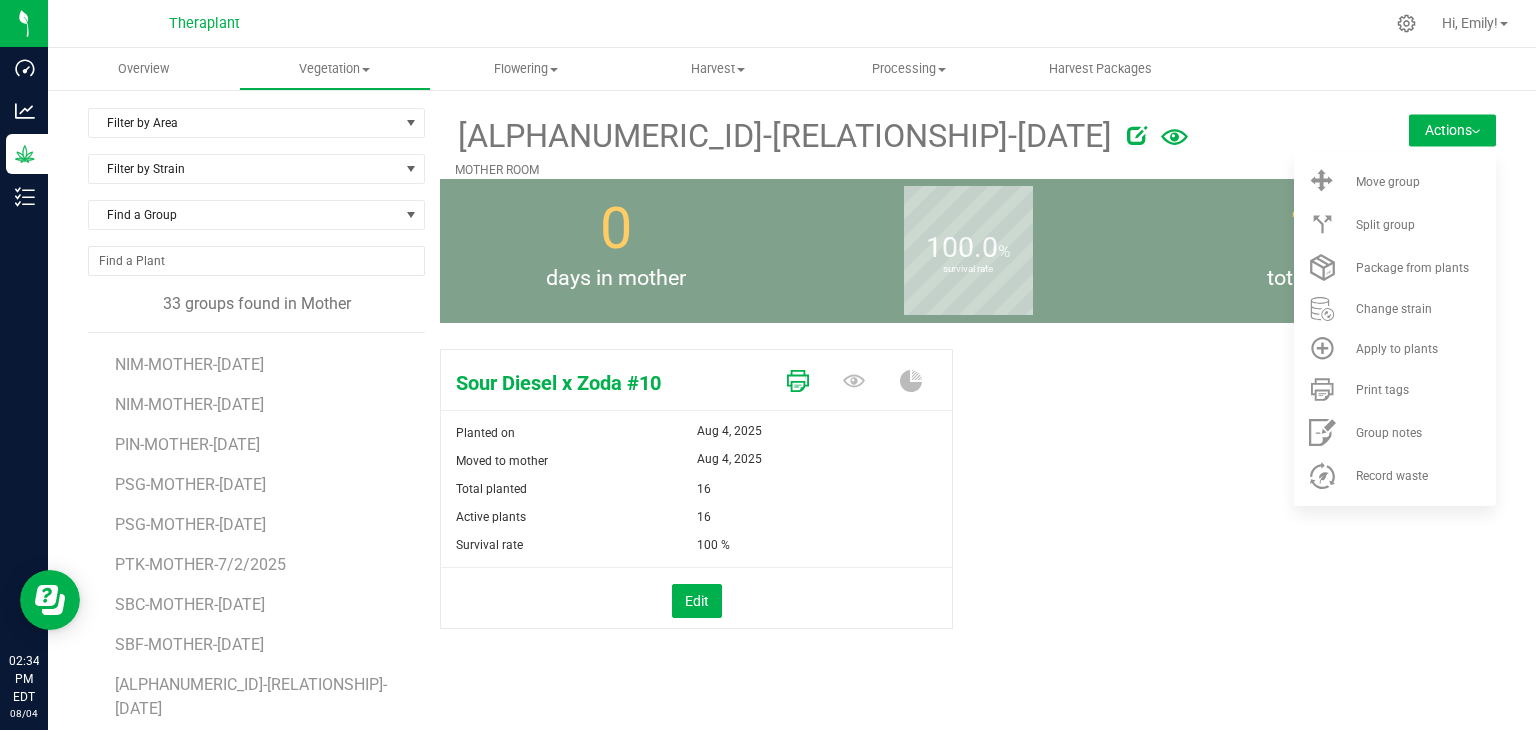 click 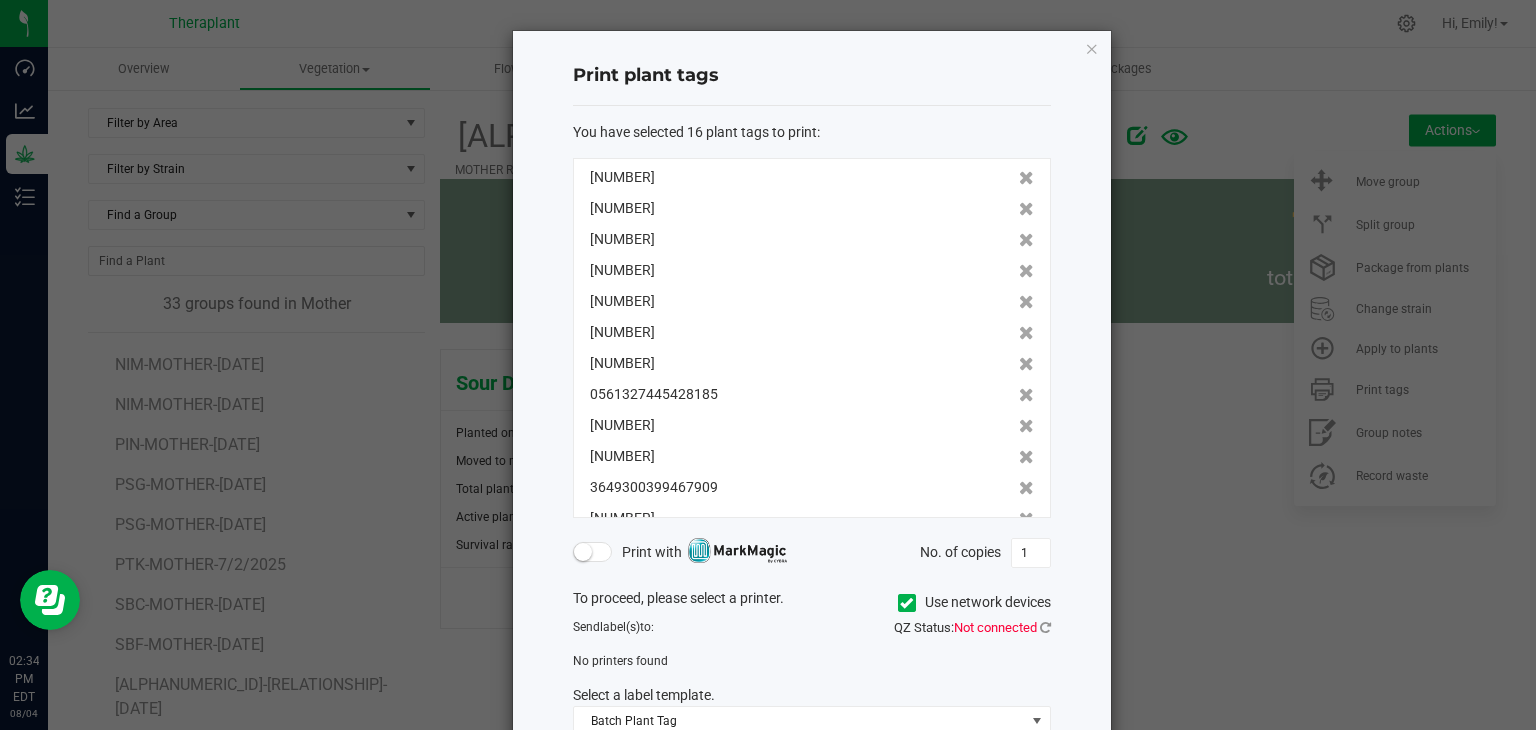 click 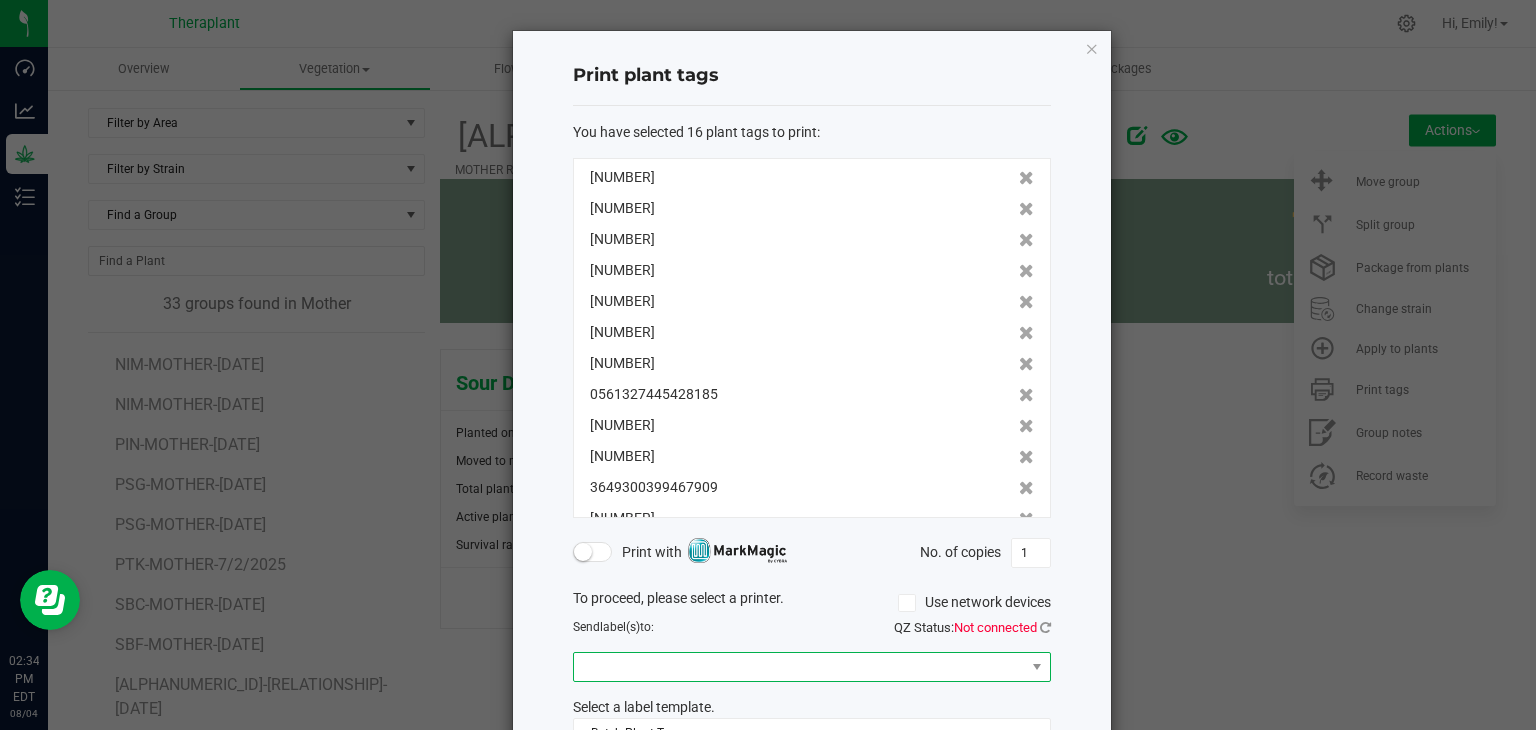 click at bounding box center [799, 667] 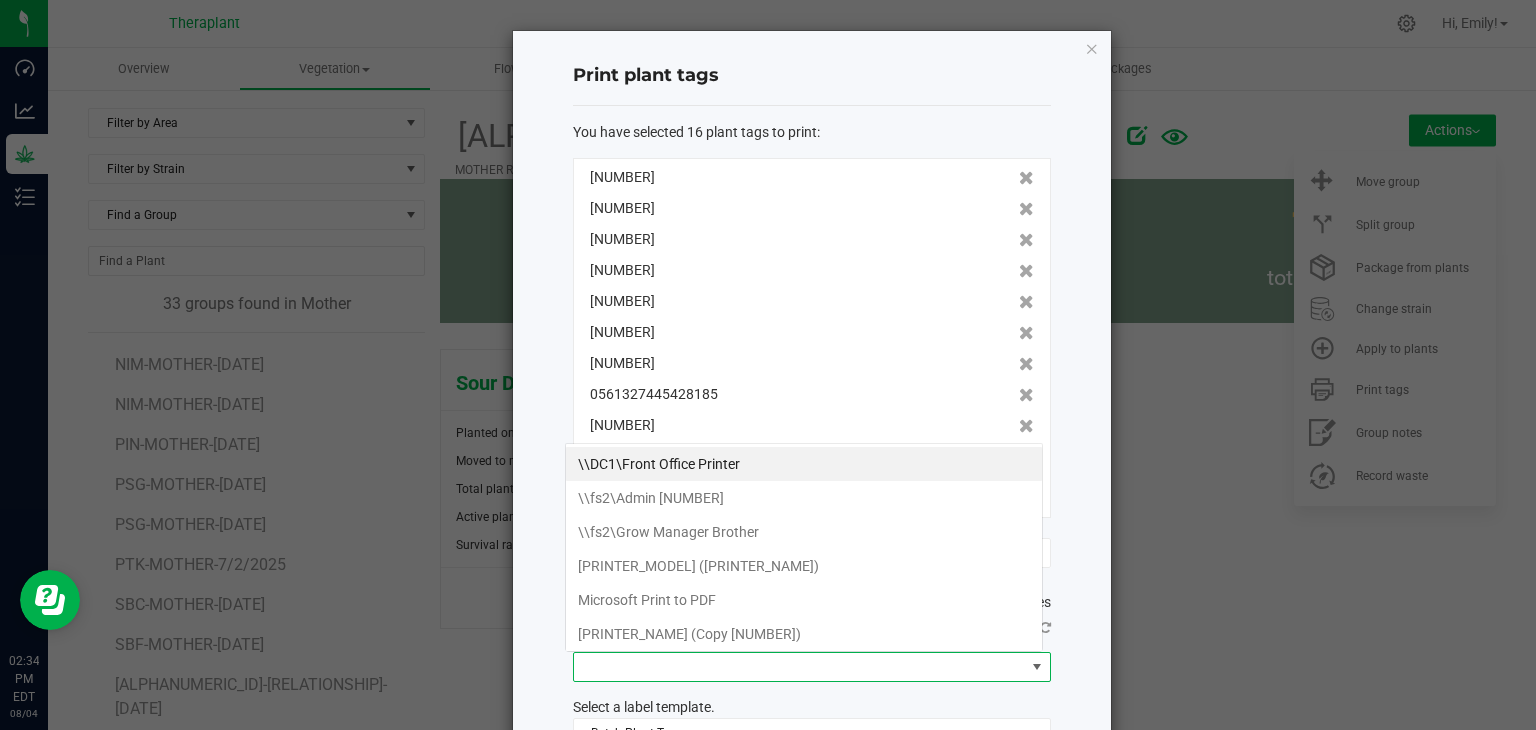 scroll, scrollTop: 99970, scrollLeft: 99521, axis: both 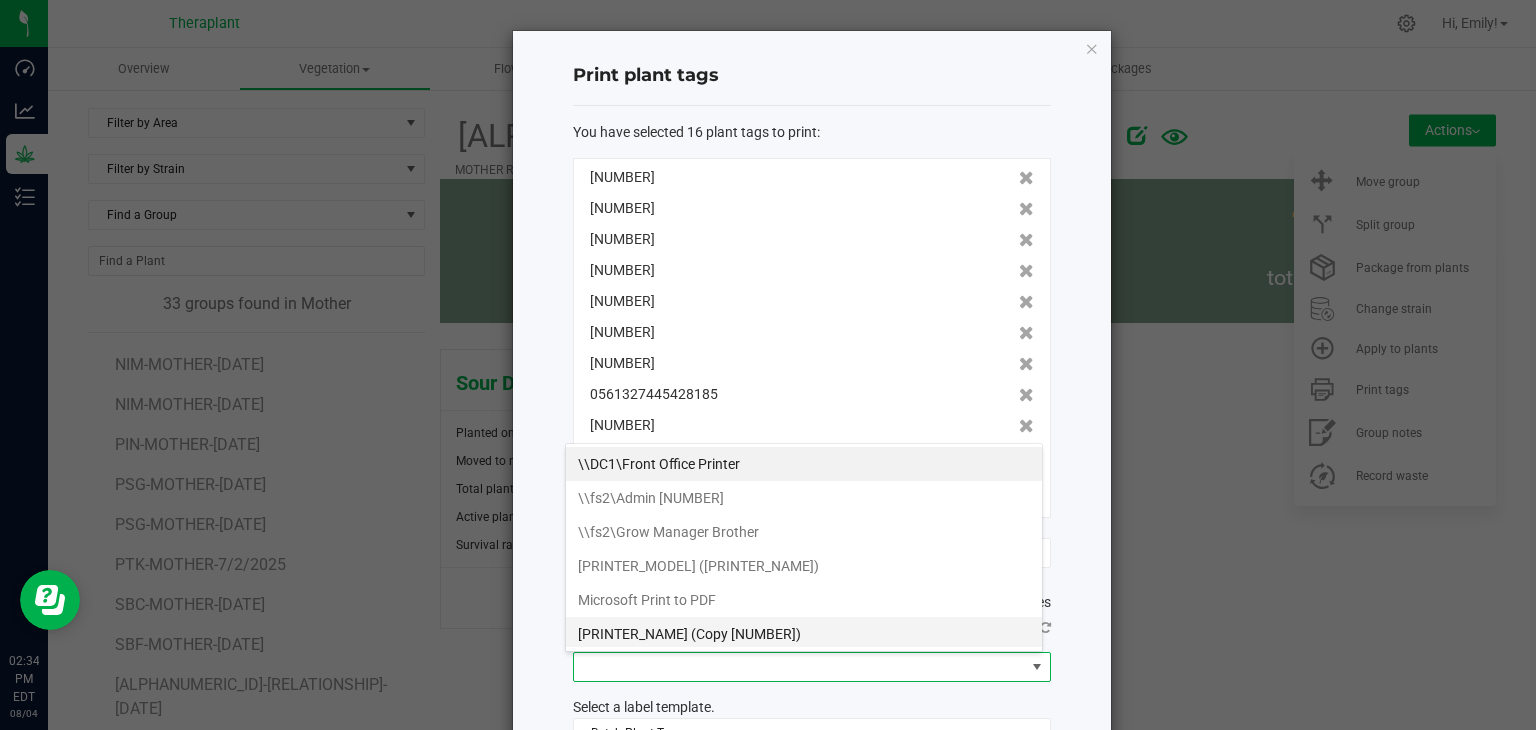 click on "[PRINTER_NAME] (Copy [NUMBER])" at bounding box center [804, 634] 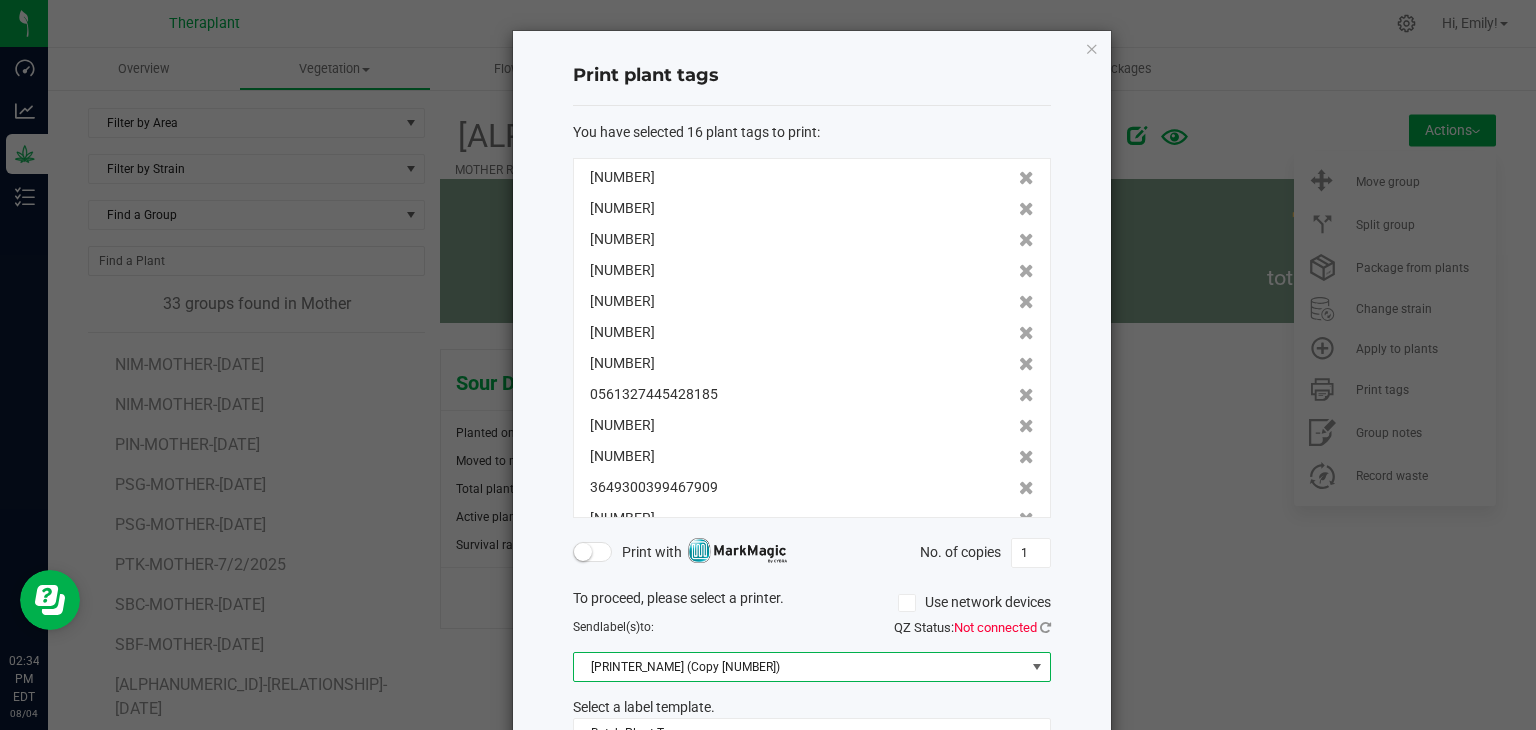 click on "Send  label(s)  to:" 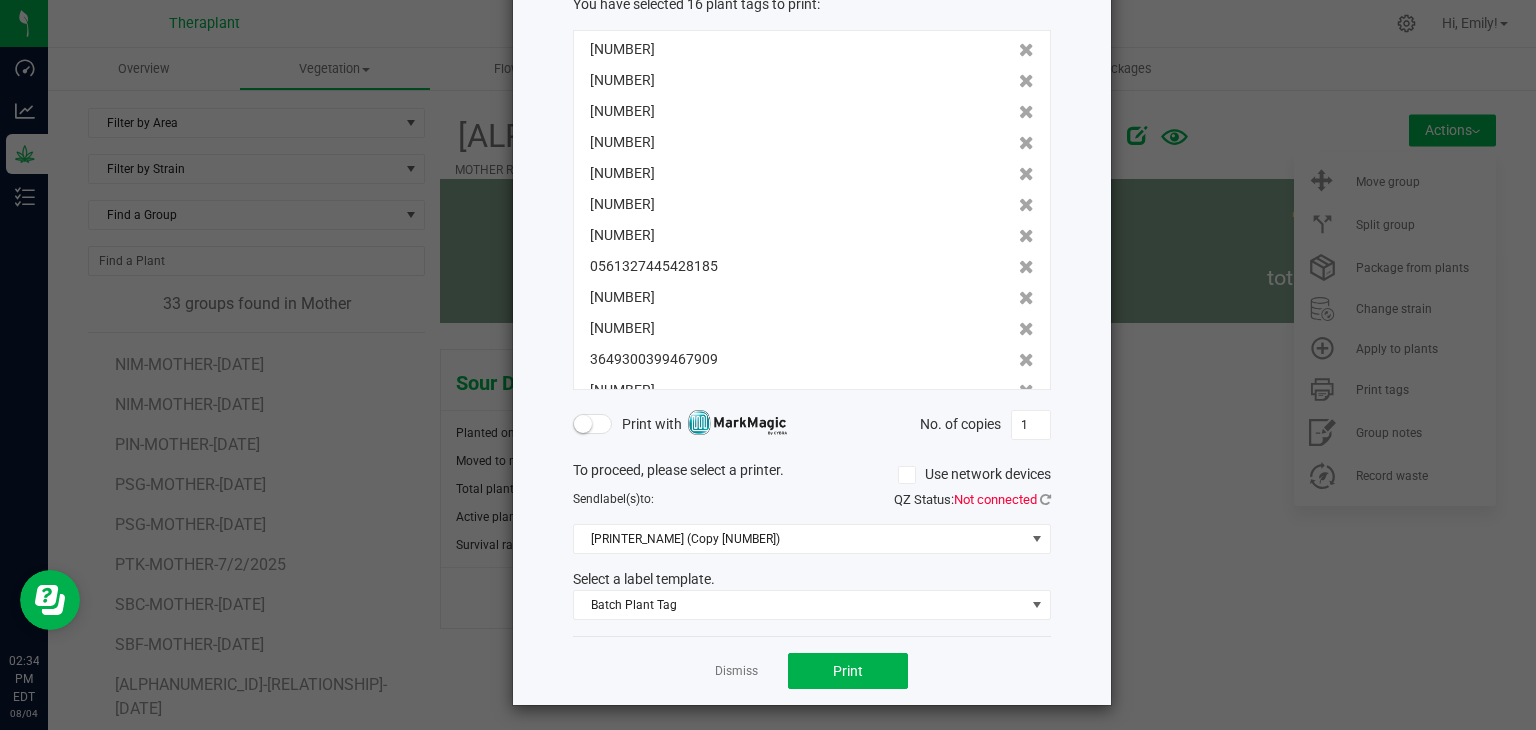 scroll, scrollTop: 132, scrollLeft: 0, axis: vertical 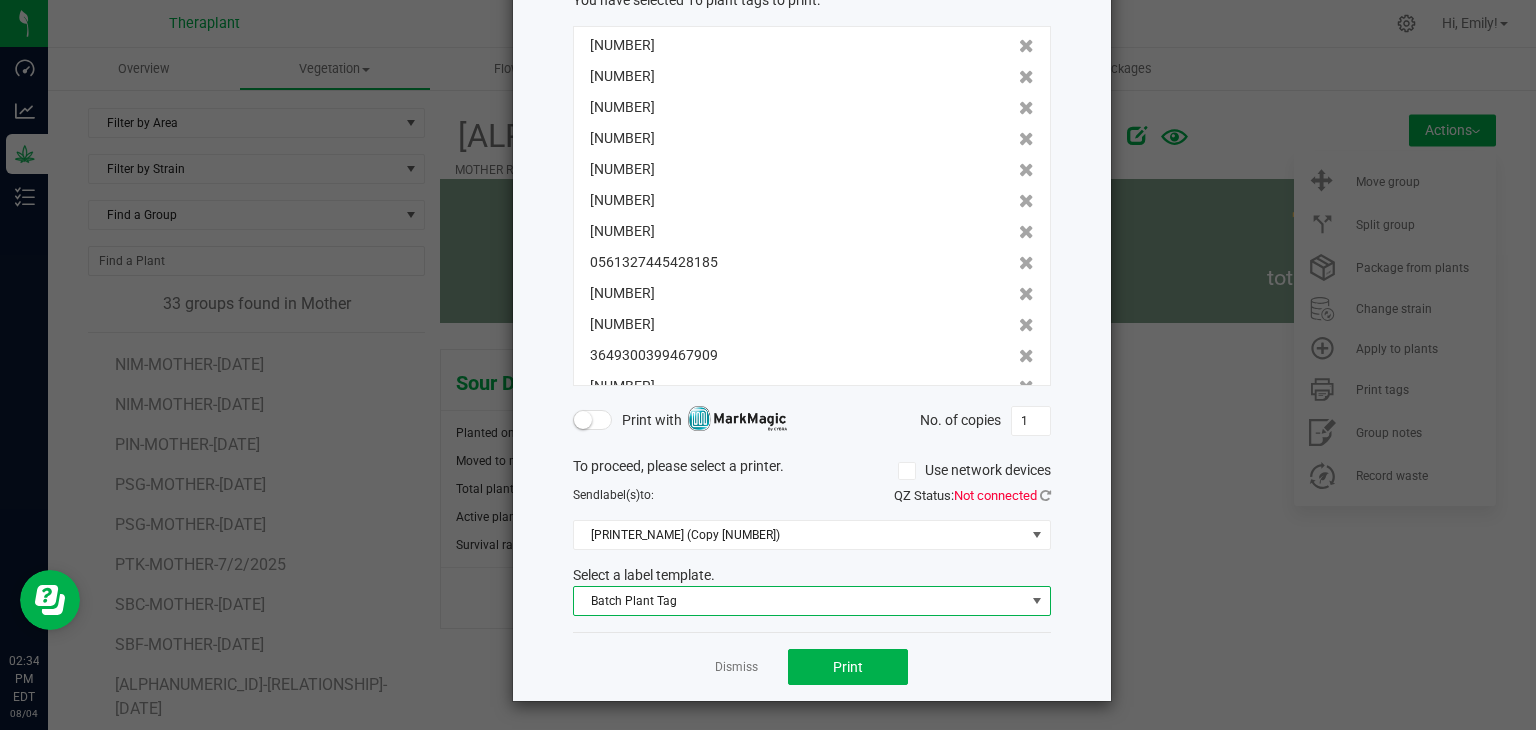 click on "Batch Plant Tag" at bounding box center (799, 601) 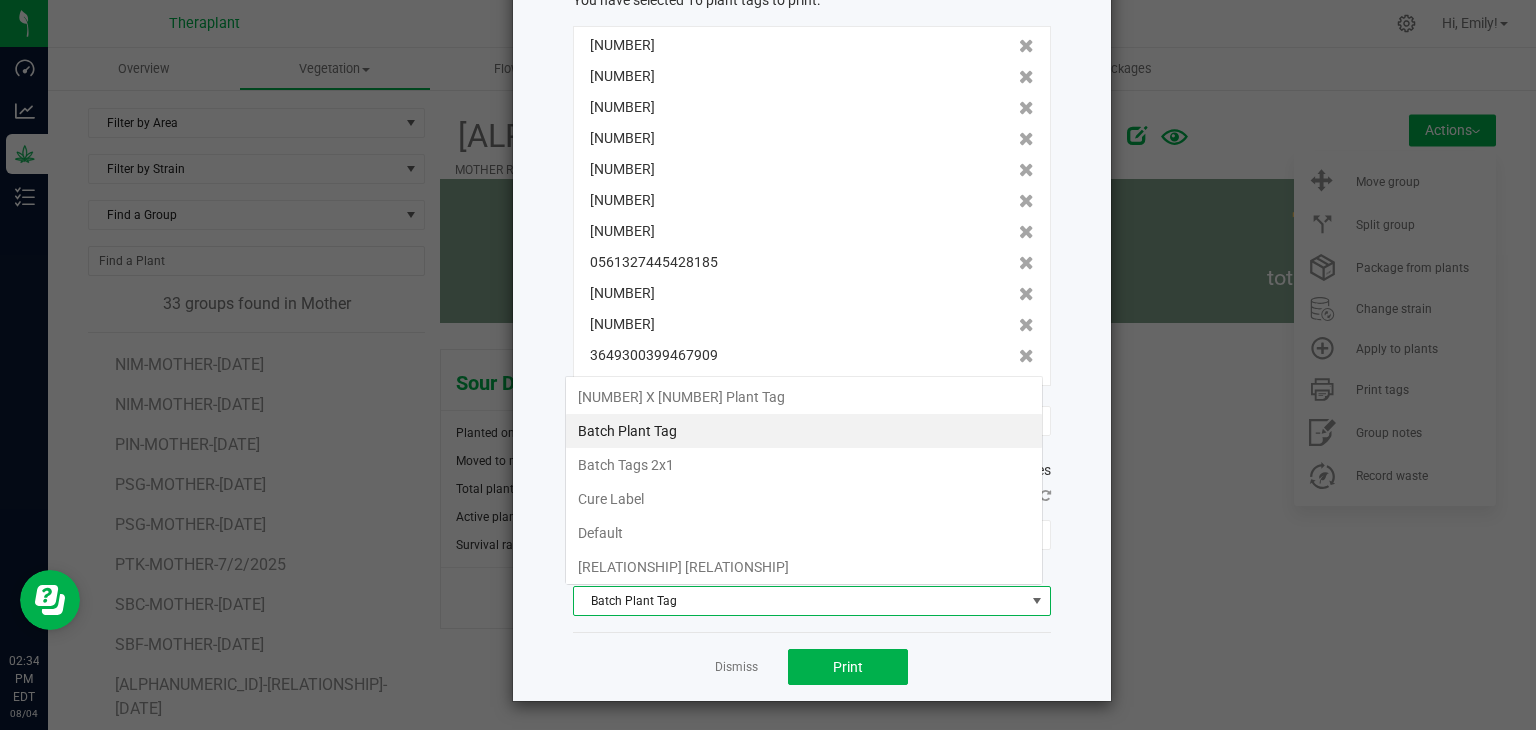 scroll, scrollTop: 99970, scrollLeft: 99521, axis: both 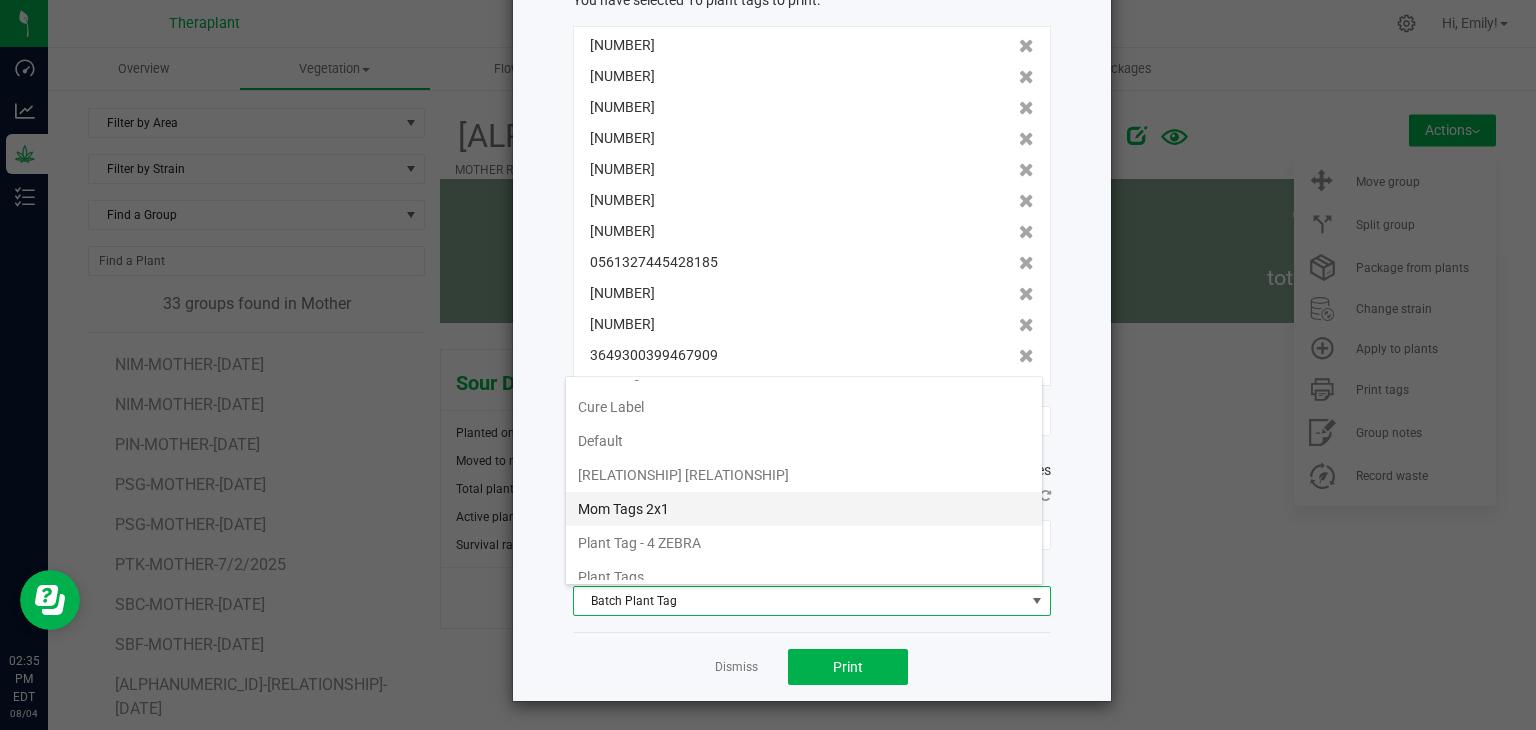 click on "Mom Tags 2x1" at bounding box center [804, 509] 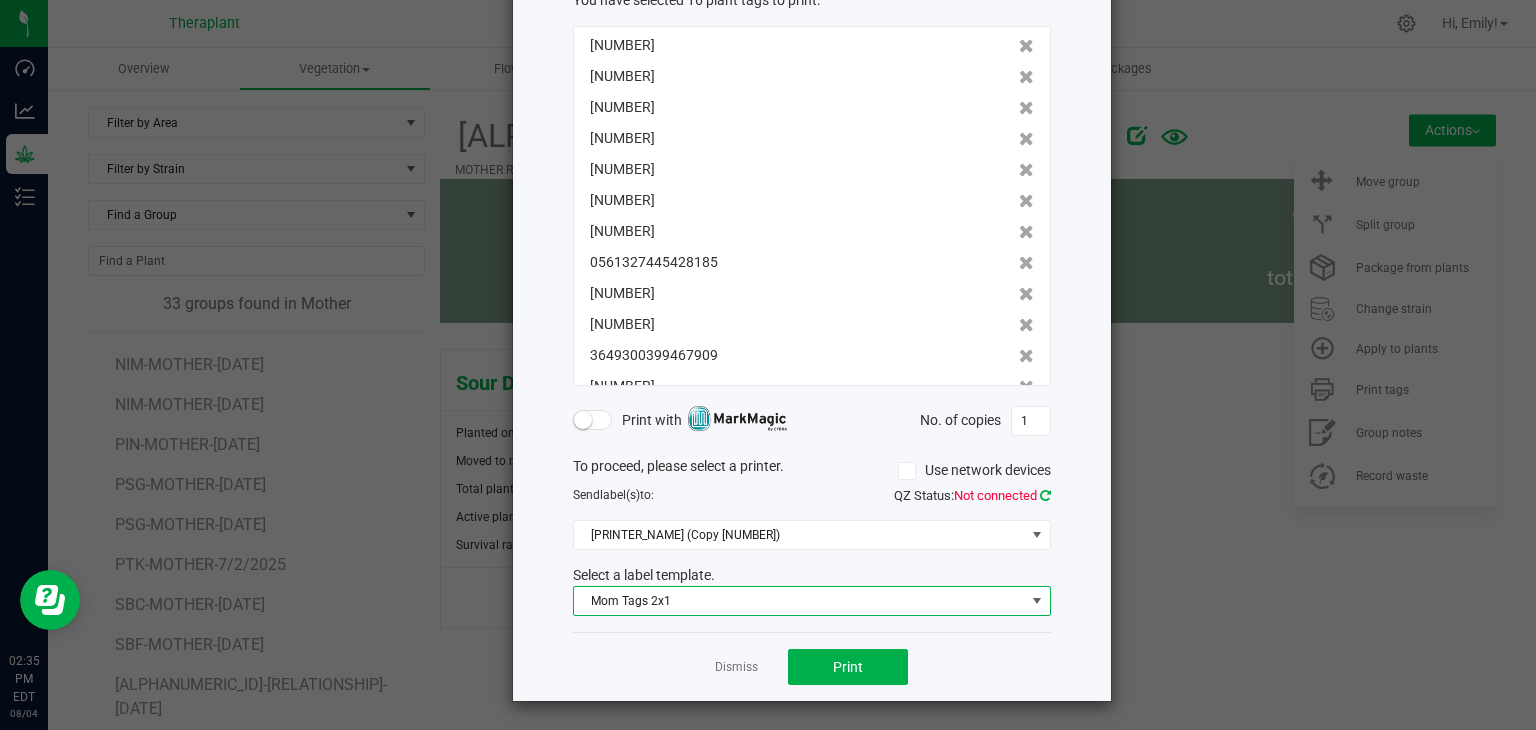 click 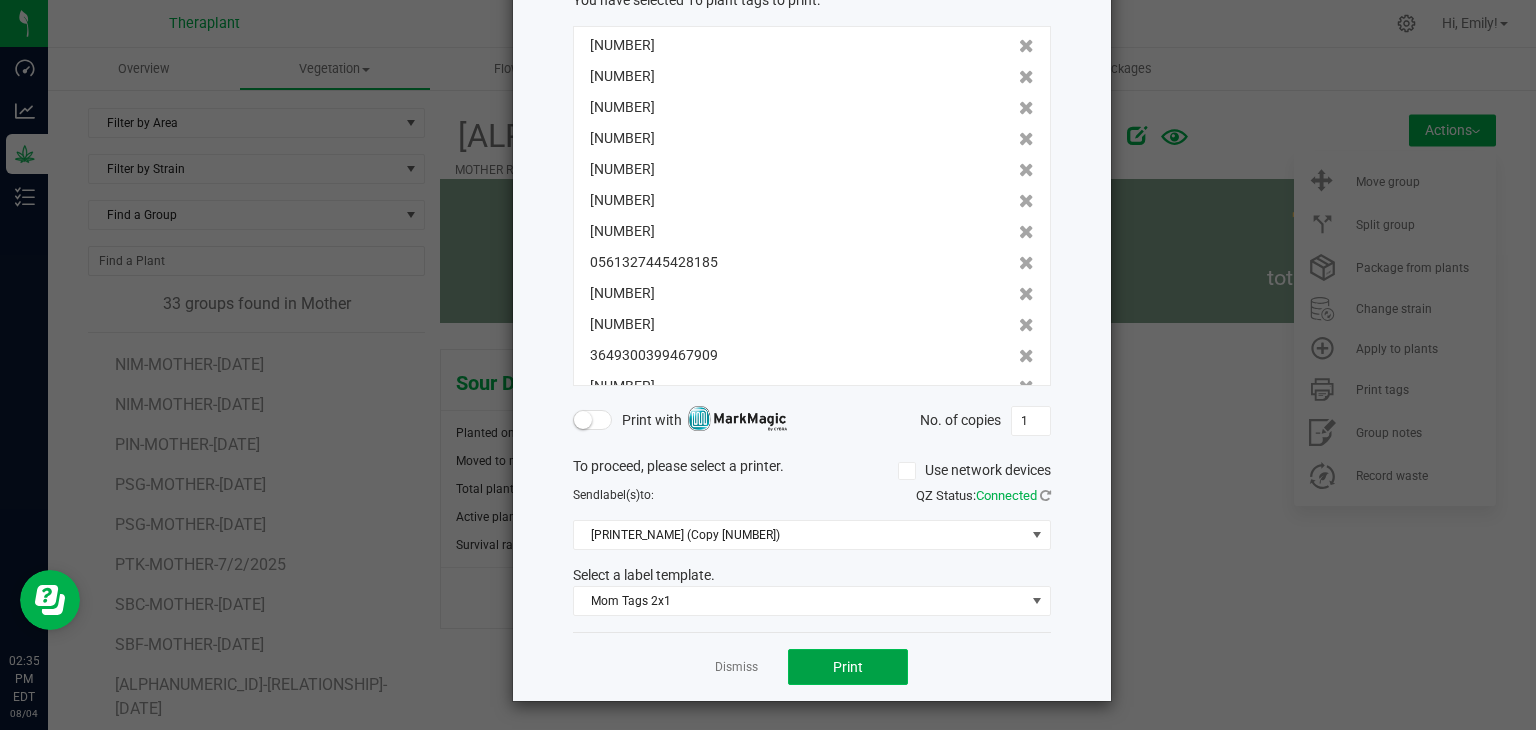 click on "Print" 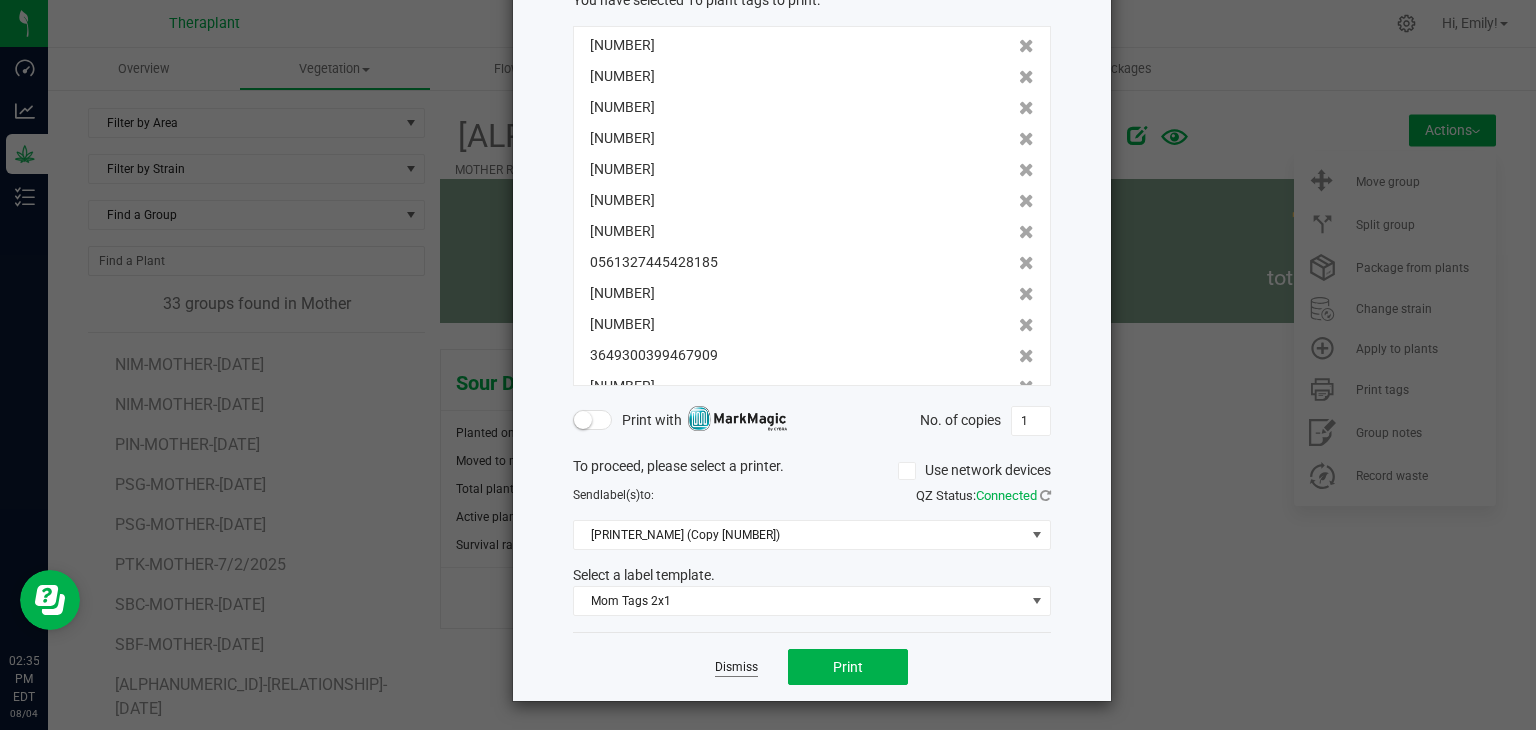 click on "Dismiss" 